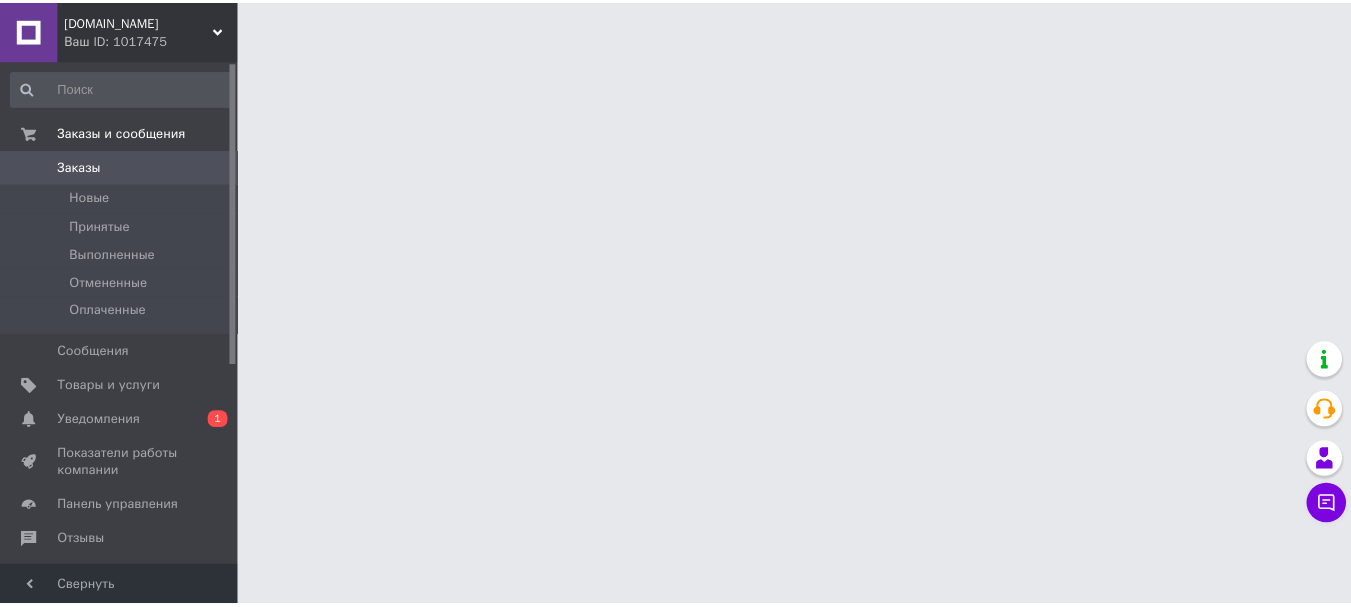 scroll, scrollTop: 0, scrollLeft: 0, axis: both 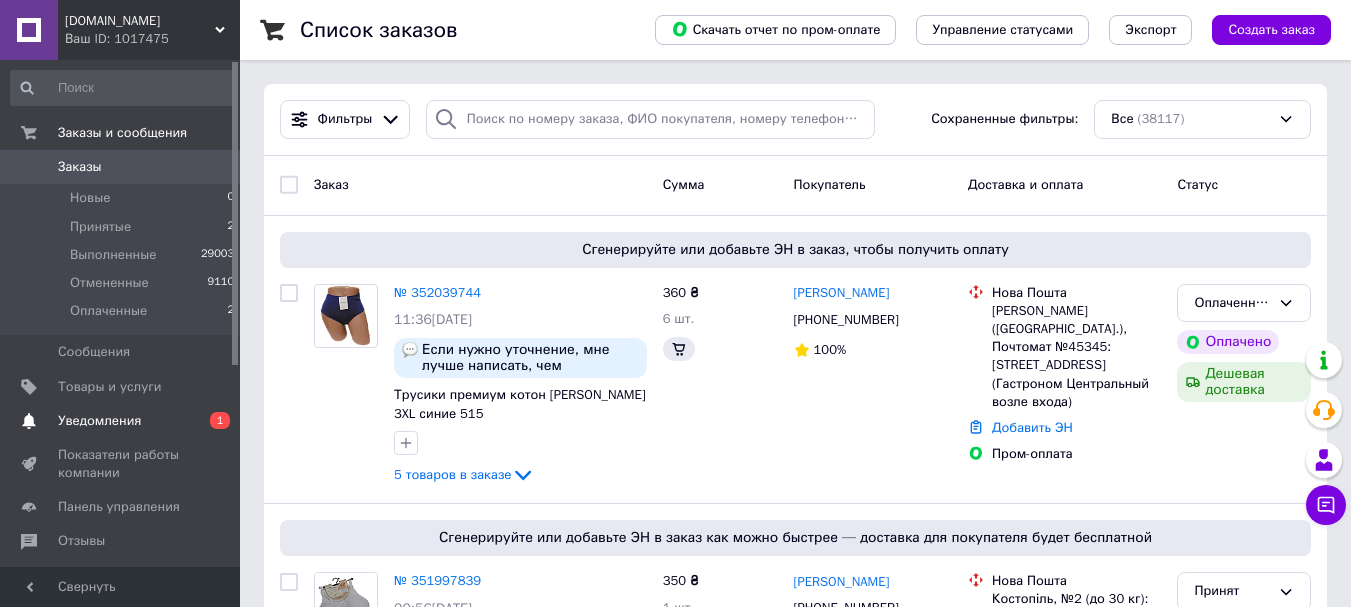 click on "Уведомления" at bounding box center [99, 421] 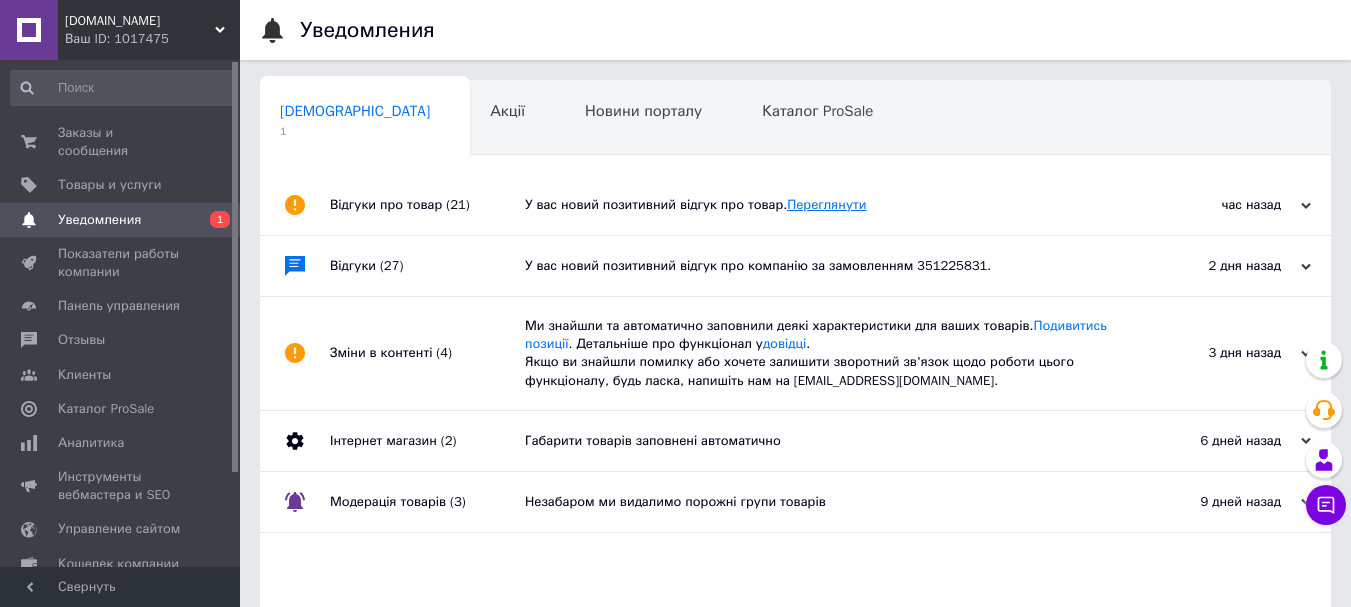 click on "Переглянути" at bounding box center (826, 204) 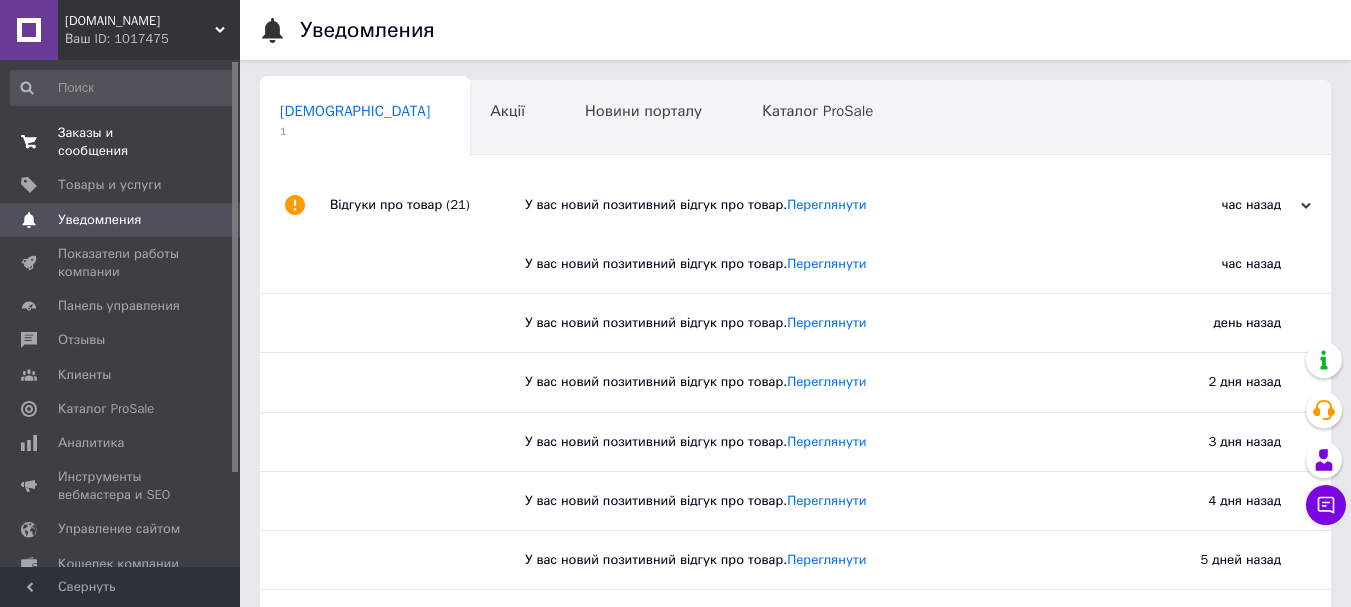 click on "Заказы и сообщения" at bounding box center (121, 142) 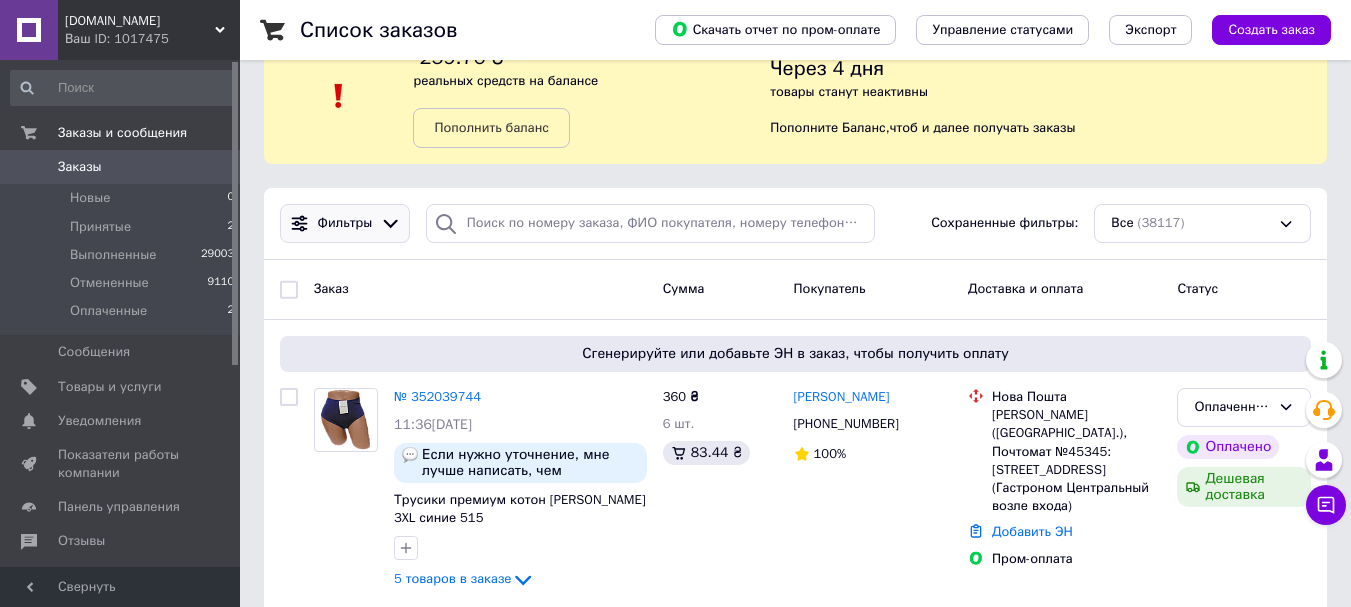 scroll, scrollTop: 267, scrollLeft: 0, axis: vertical 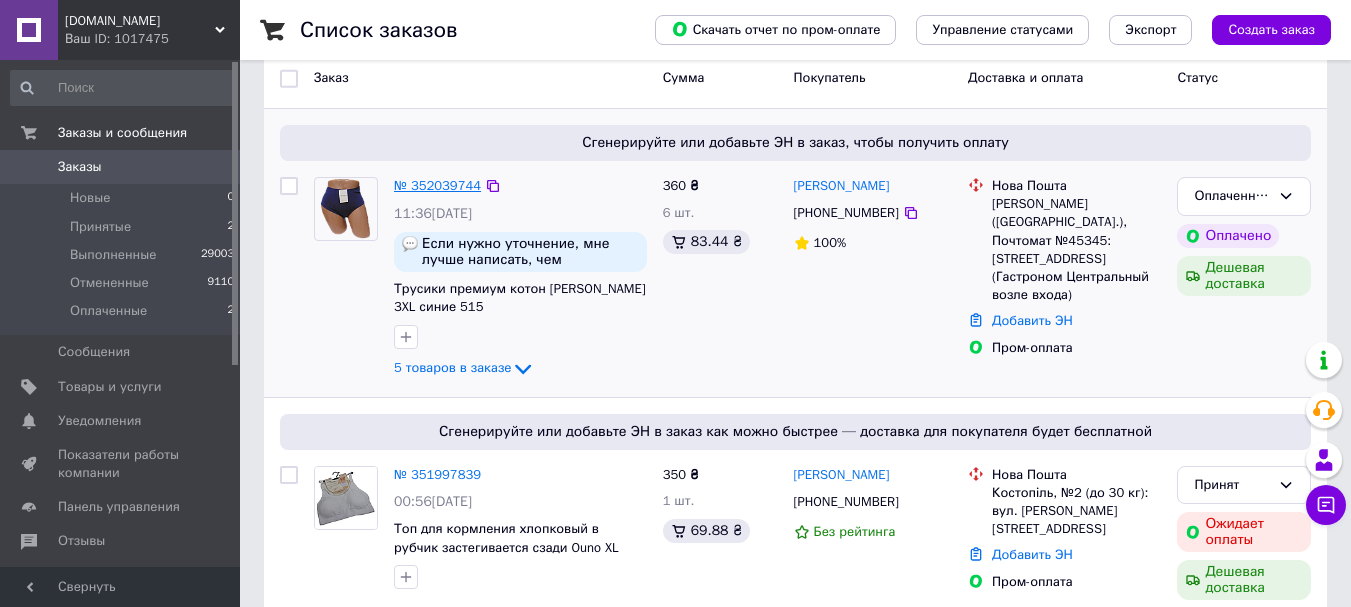 click on "№ 352039744" at bounding box center [437, 185] 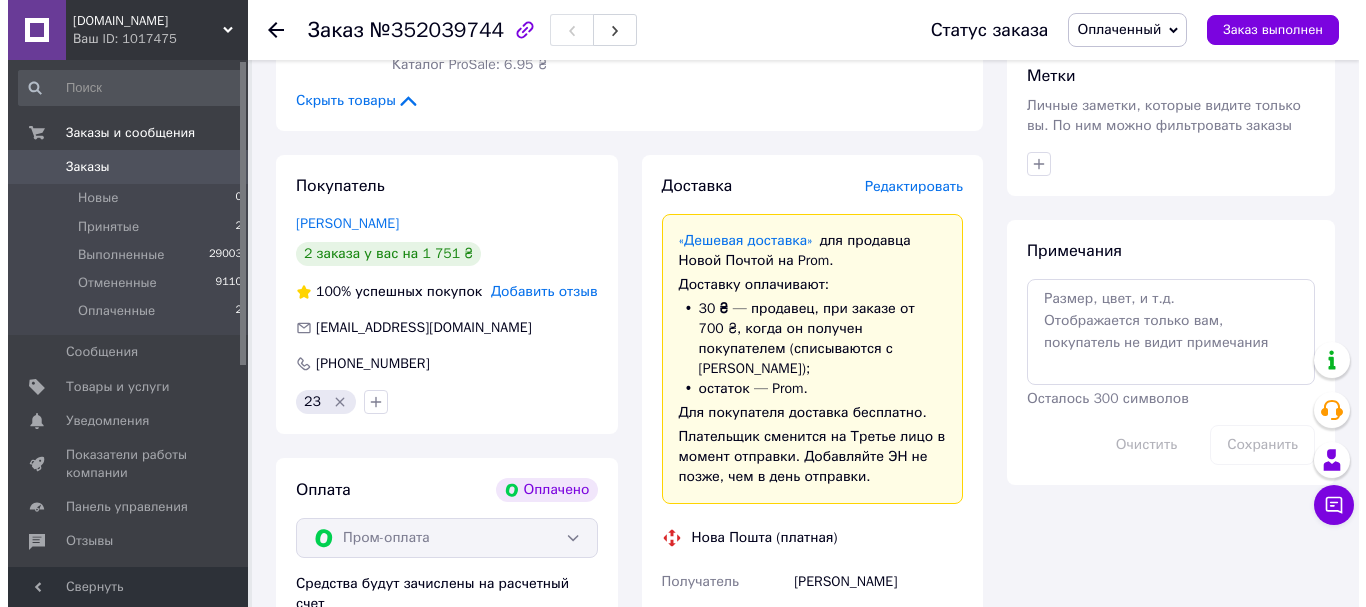 scroll, scrollTop: 1067, scrollLeft: 0, axis: vertical 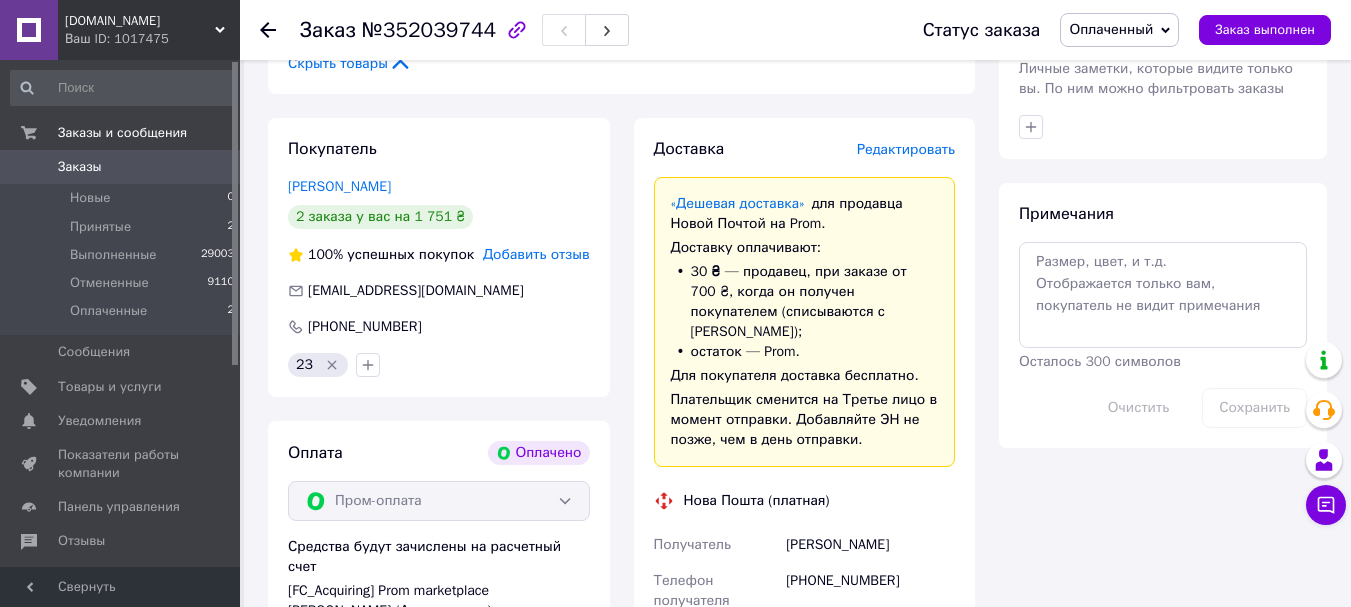 click on "Редактировать" at bounding box center (906, 149) 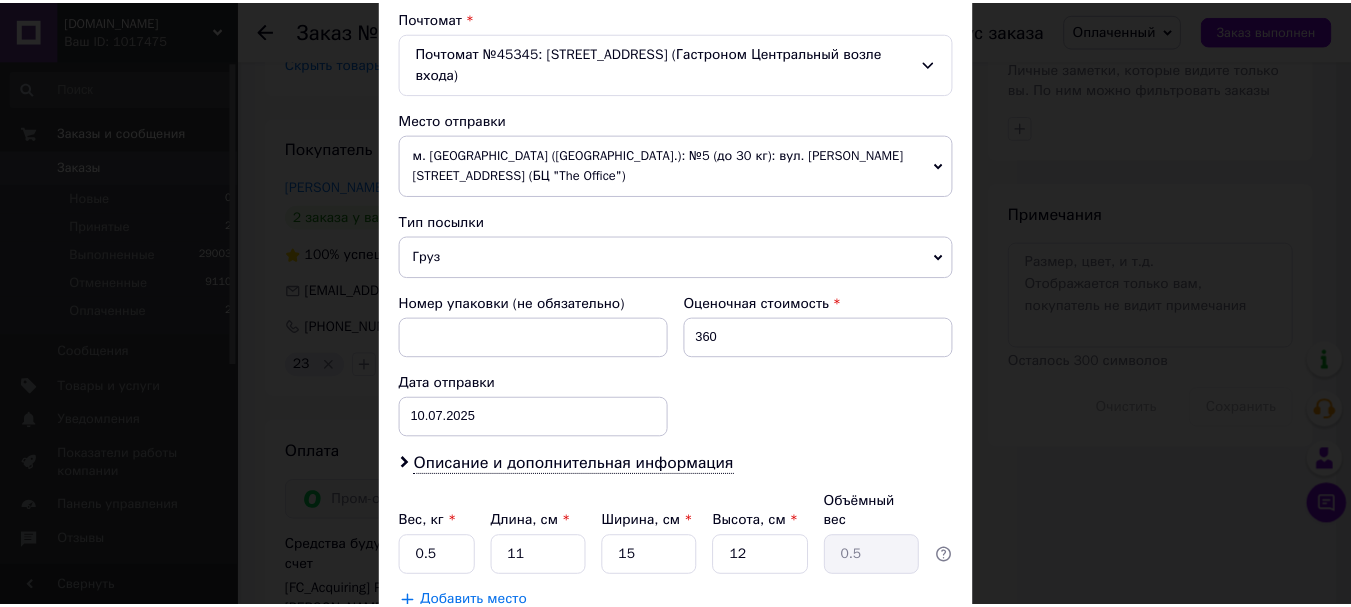 scroll, scrollTop: 743, scrollLeft: 0, axis: vertical 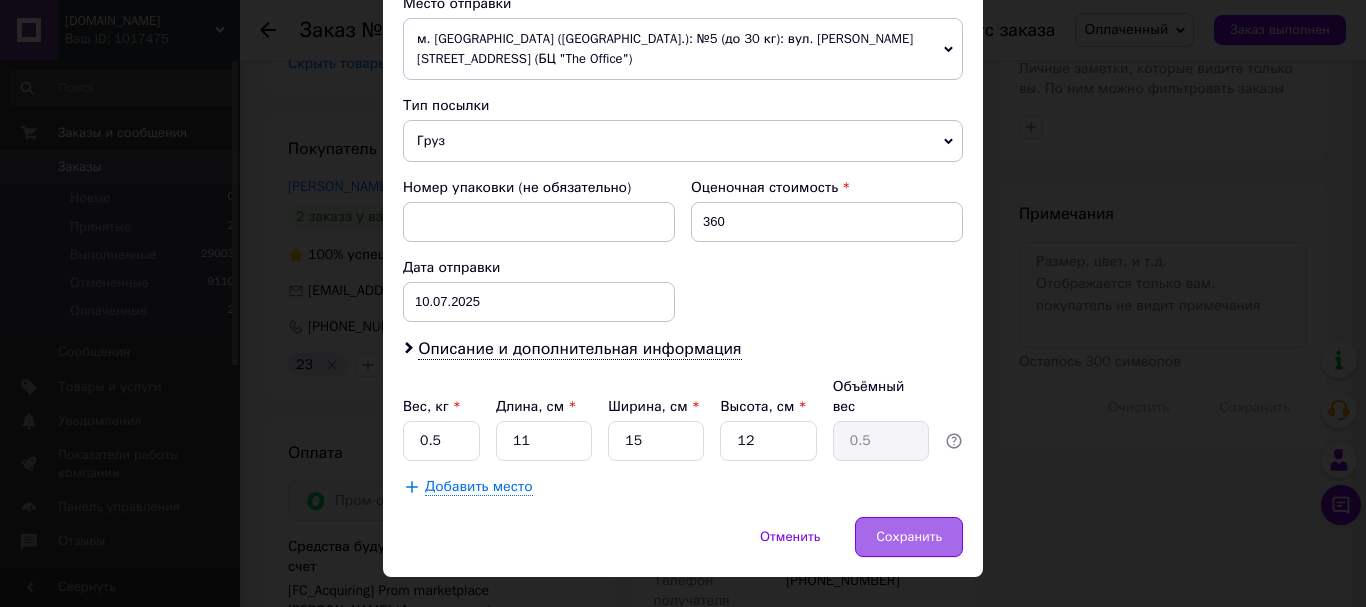 click on "Сохранить" at bounding box center [909, 537] 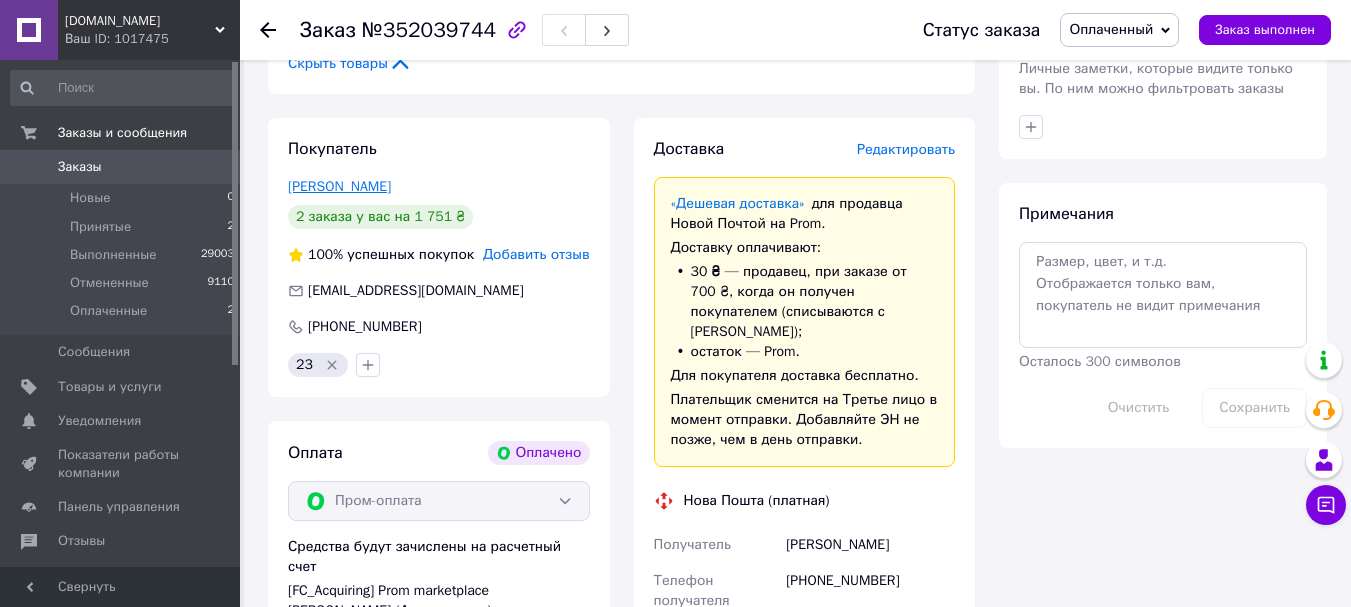 click on "[PERSON_NAME]" at bounding box center [339, 186] 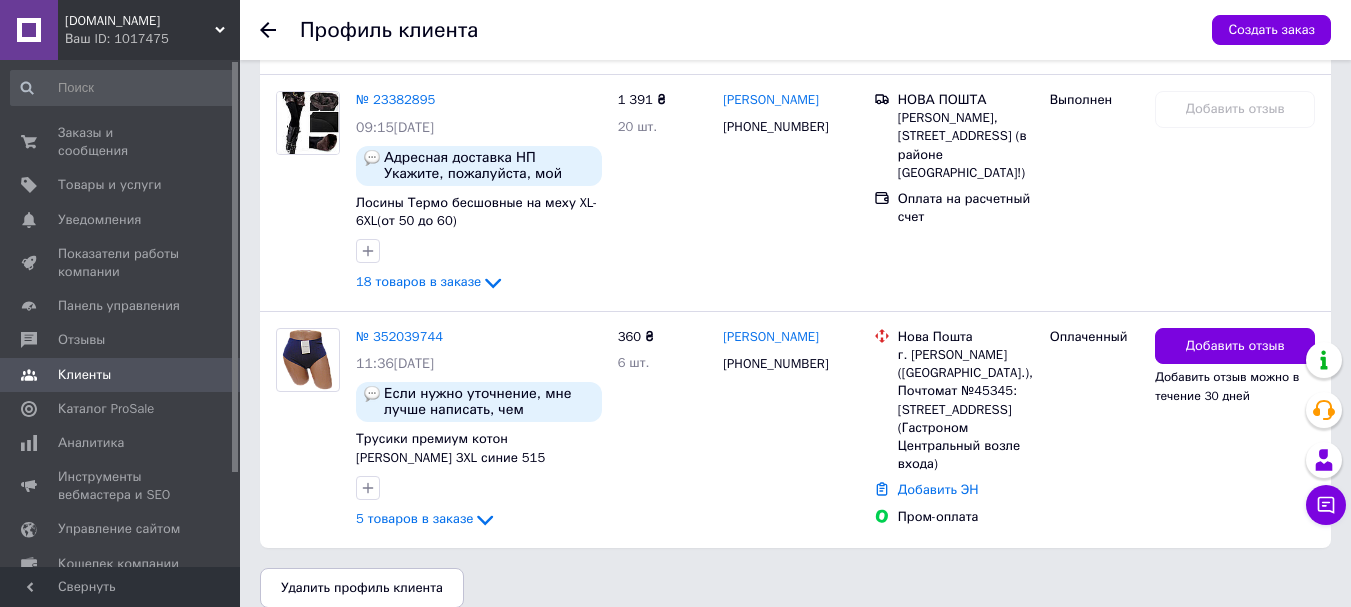 scroll, scrollTop: 647, scrollLeft: 0, axis: vertical 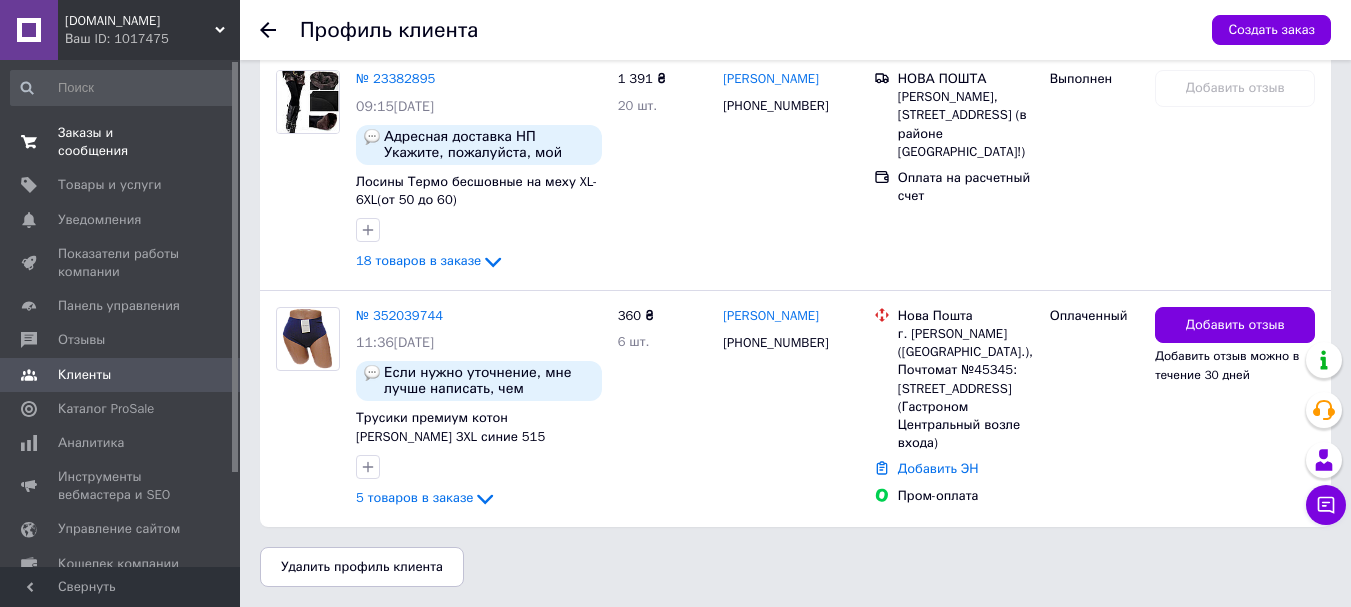 click on "Заказы и сообщения" at bounding box center (121, 142) 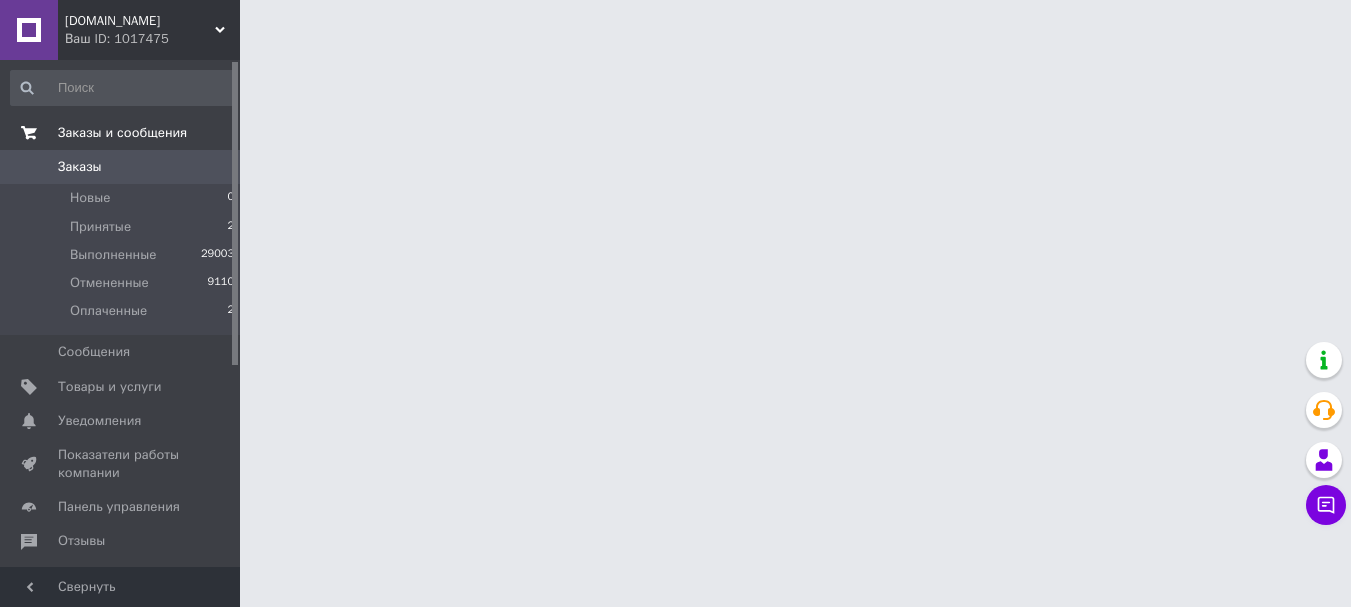 scroll, scrollTop: 0, scrollLeft: 0, axis: both 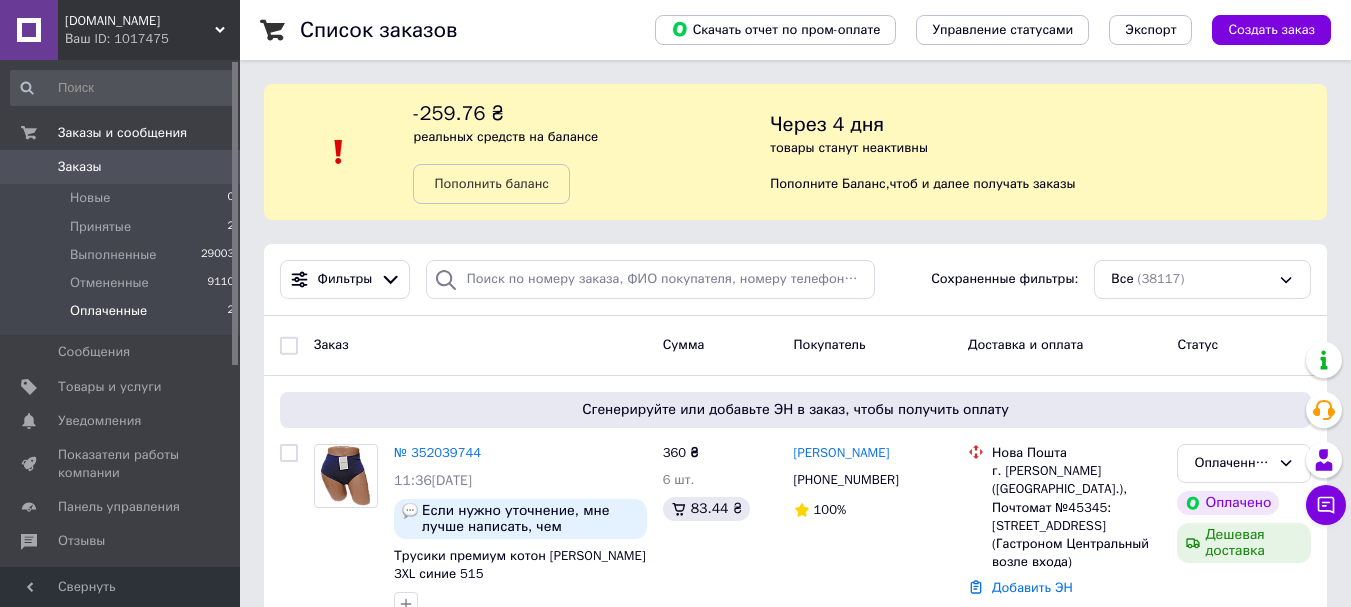 click on "Оплаченные 2" at bounding box center [123, 316] 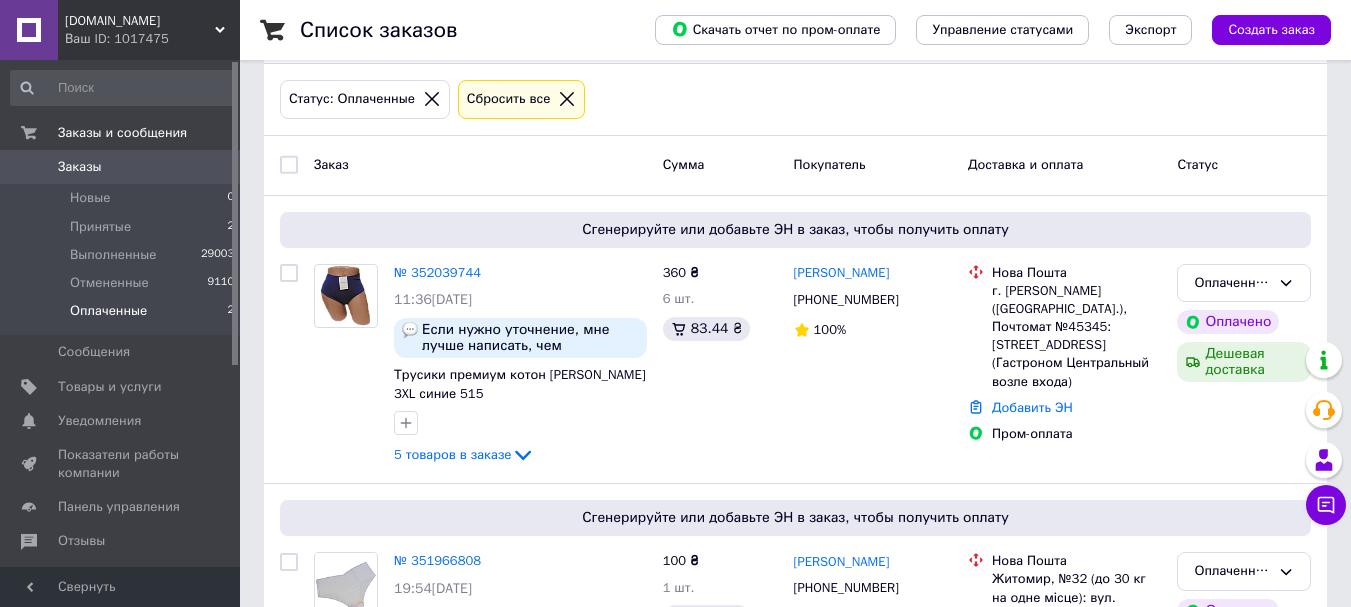 scroll, scrollTop: 363, scrollLeft: 0, axis: vertical 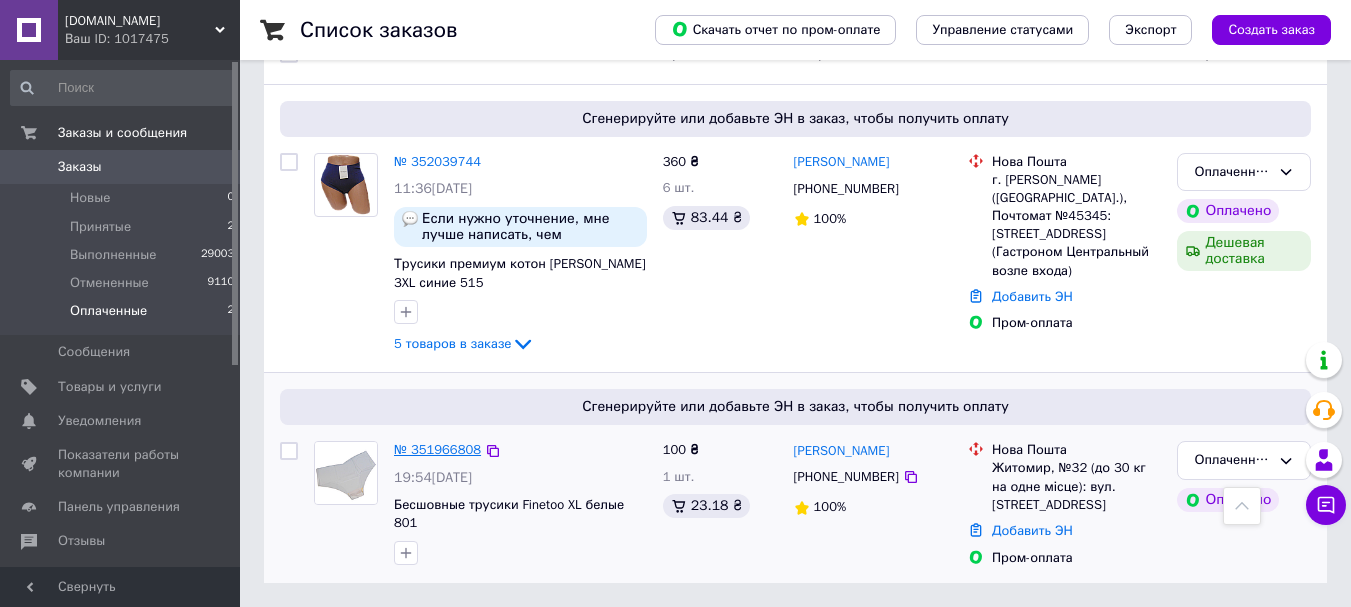 click on "№ 351966808" at bounding box center (437, 449) 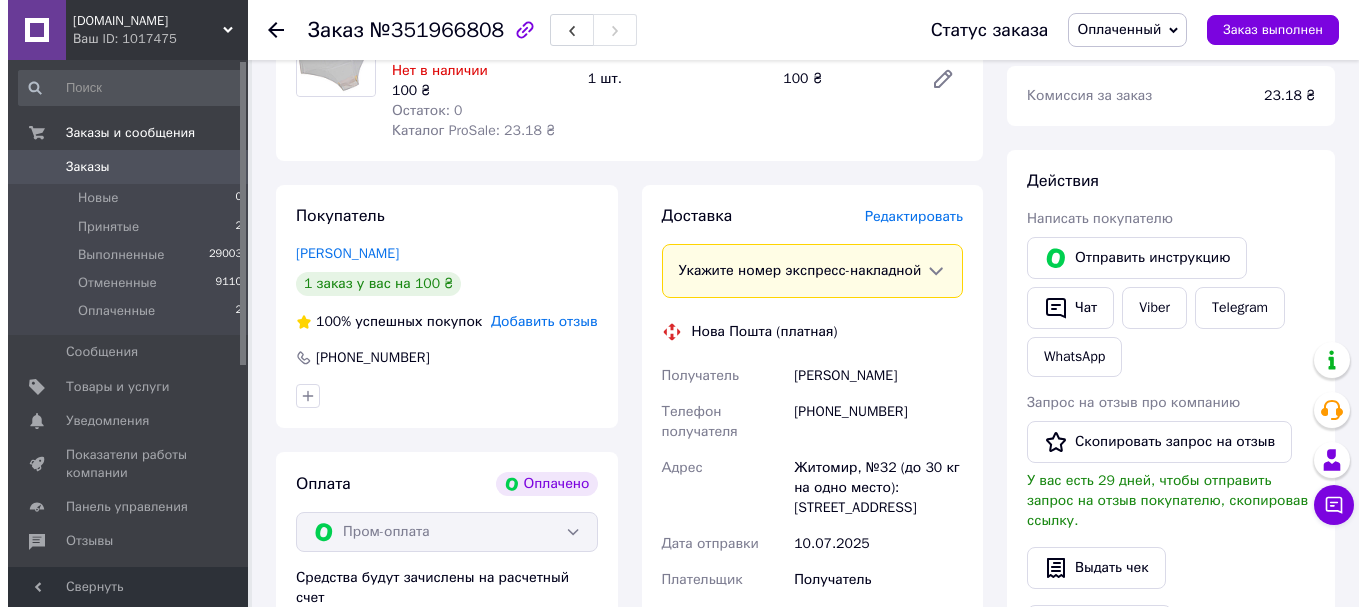 scroll, scrollTop: 0, scrollLeft: 0, axis: both 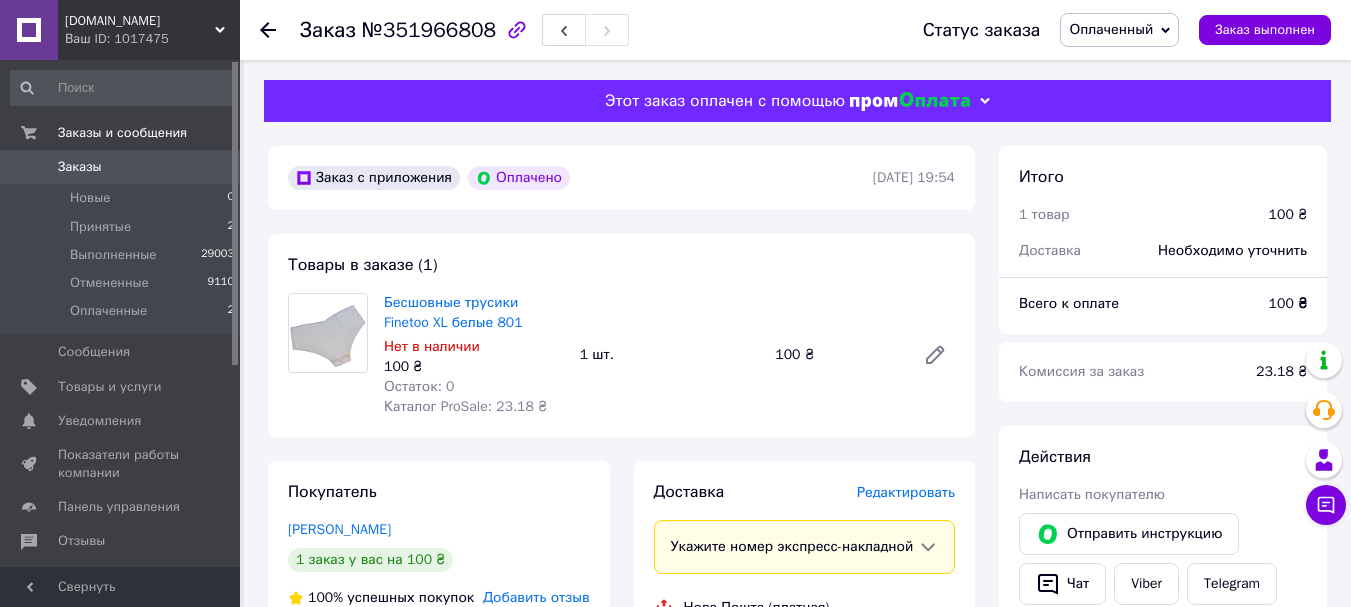 click on "Редактировать" at bounding box center [906, 492] 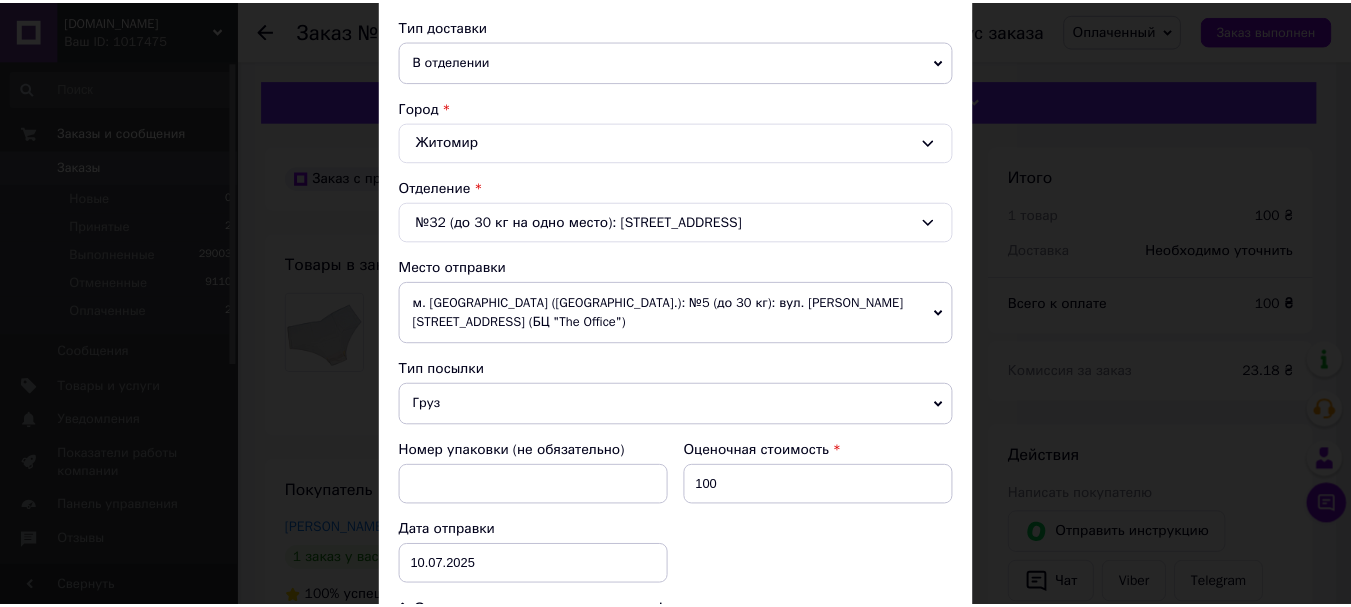 scroll, scrollTop: 721, scrollLeft: 0, axis: vertical 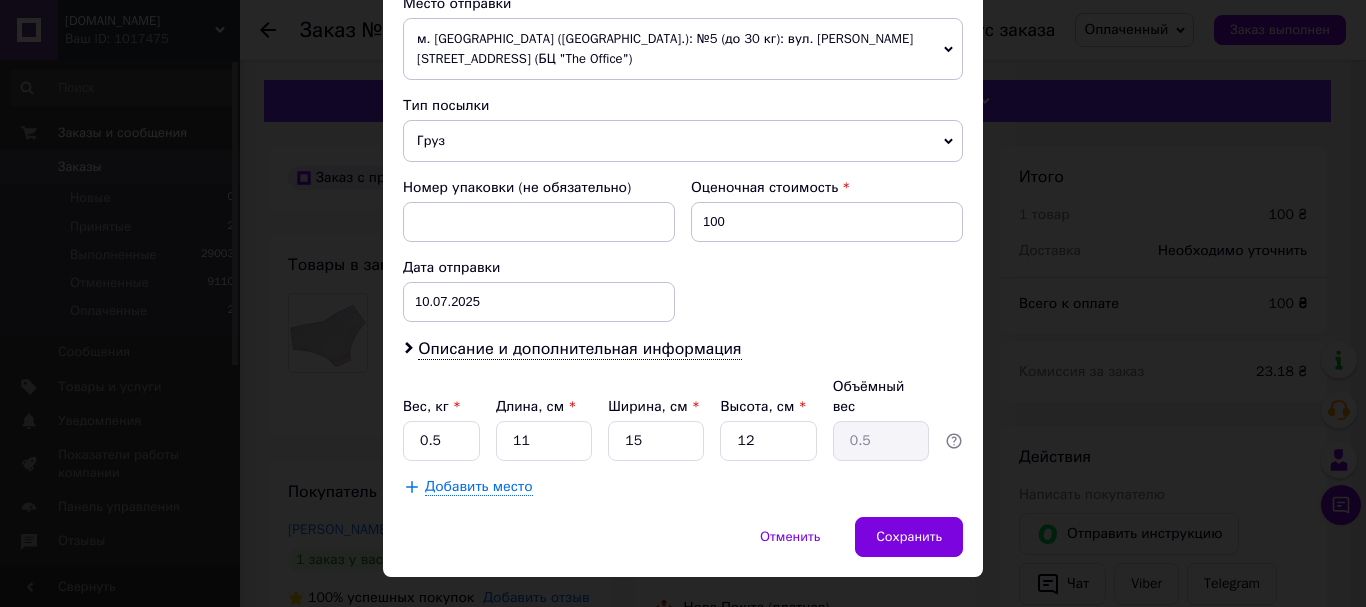 click on "Груз" at bounding box center (683, 141) 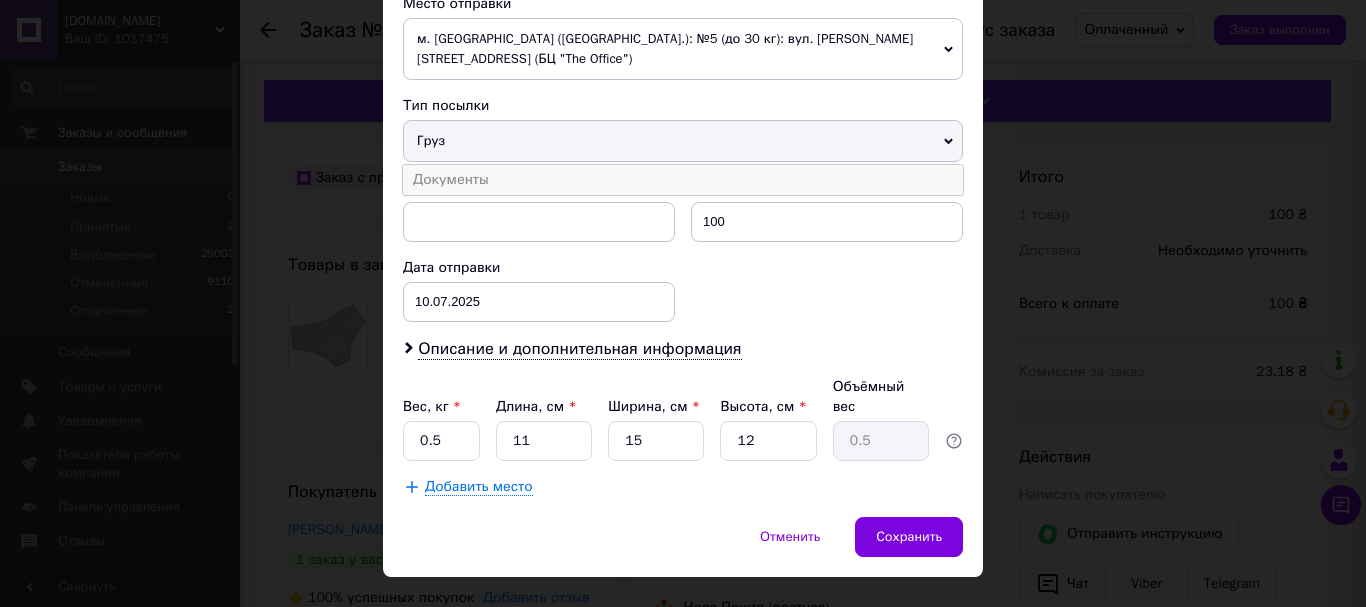 click on "Документы" at bounding box center [683, 180] 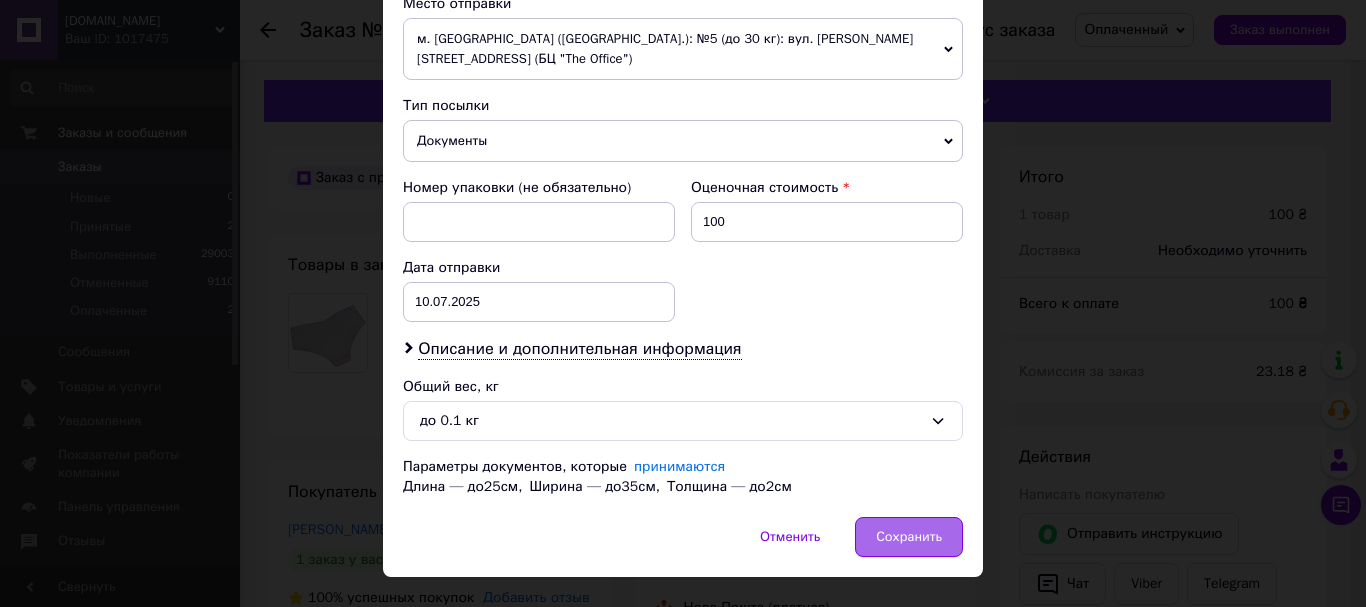 click on "Сохранить" at bounding box center (909, 537) 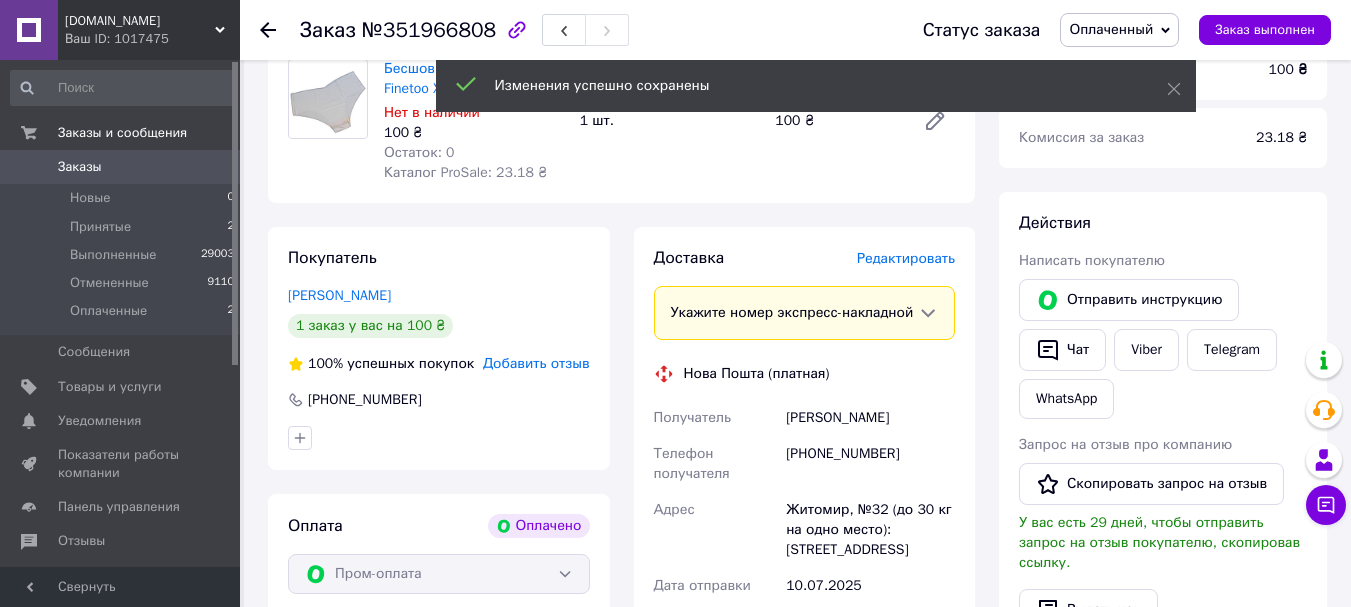 scroll, scrollTop: 533, scrollLeft: 0, axis: vertical 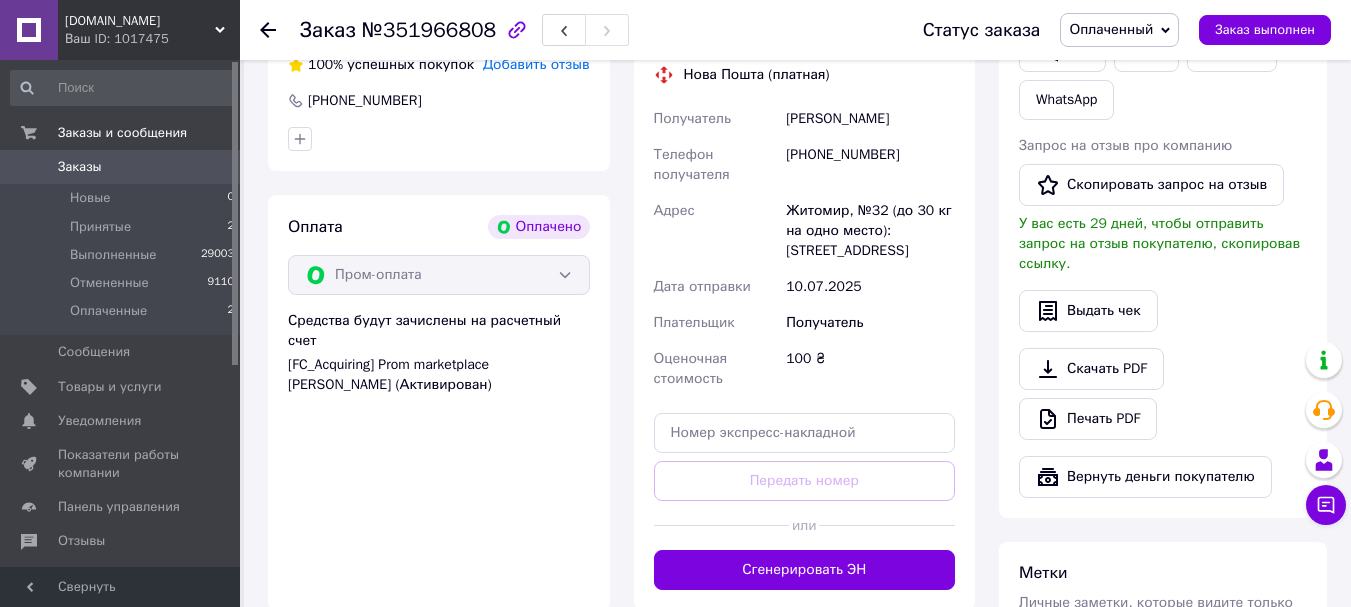 click on "Сгенерировать ЭН" at bounding box center (805, 570) 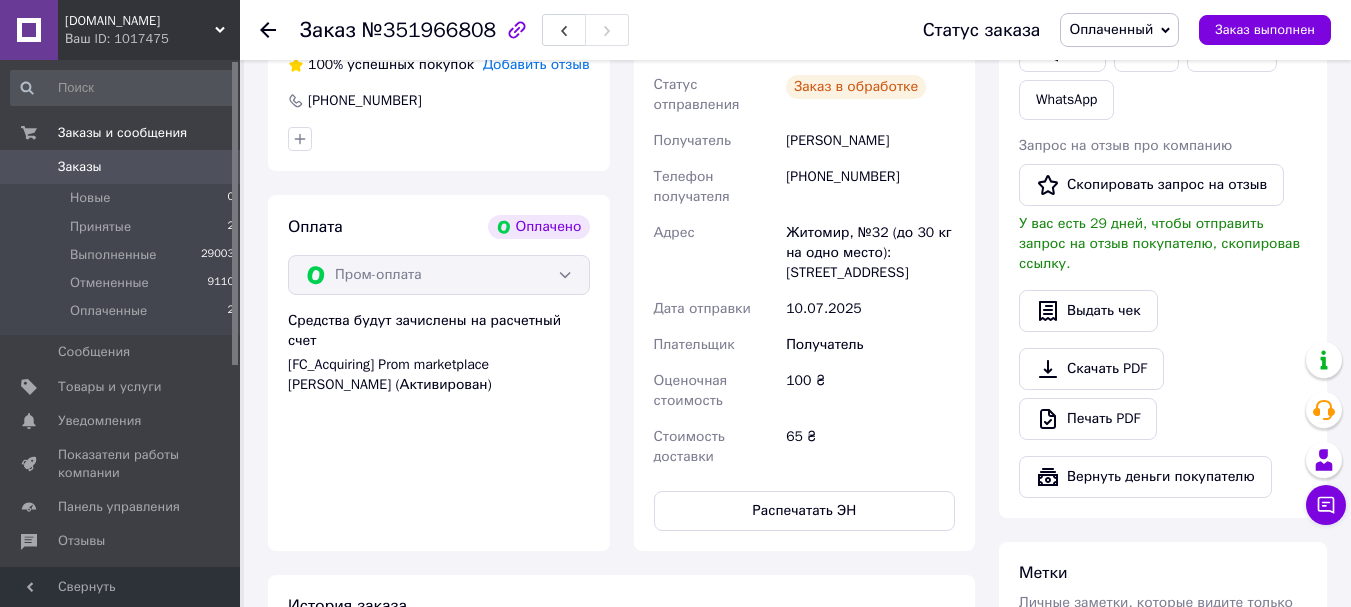 click on "Принятые" at bounding box center [100, 227] 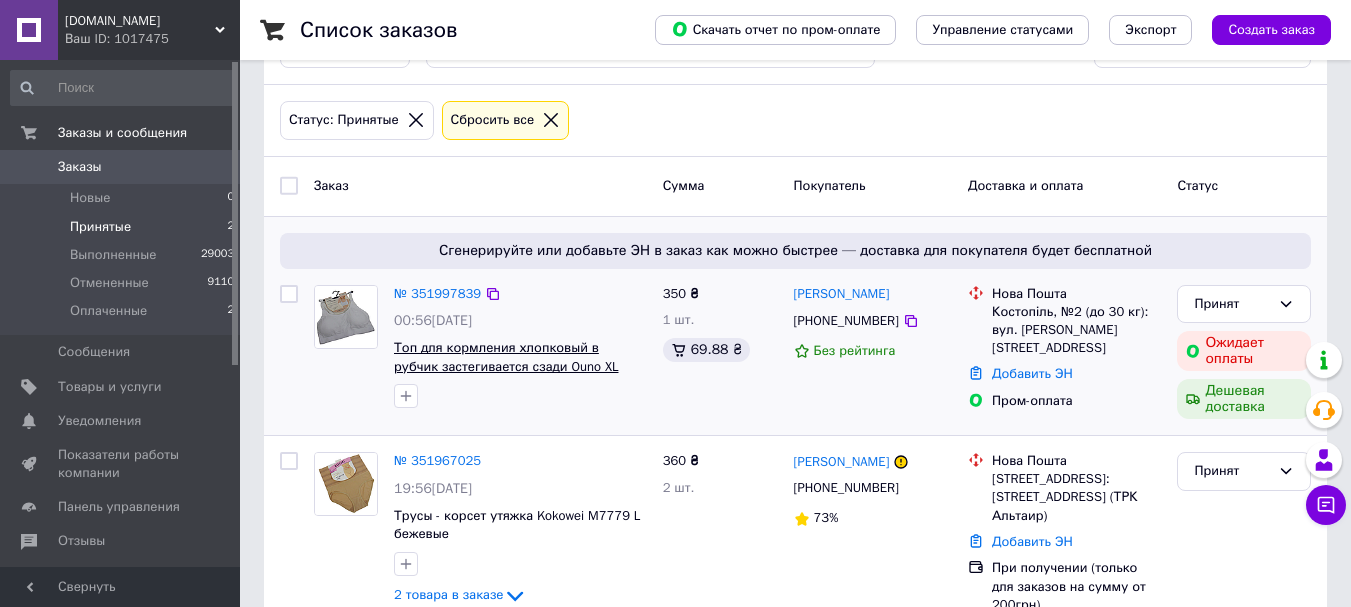scroll, scrollTop: 272, scrollLeft: 0, axis: vertical 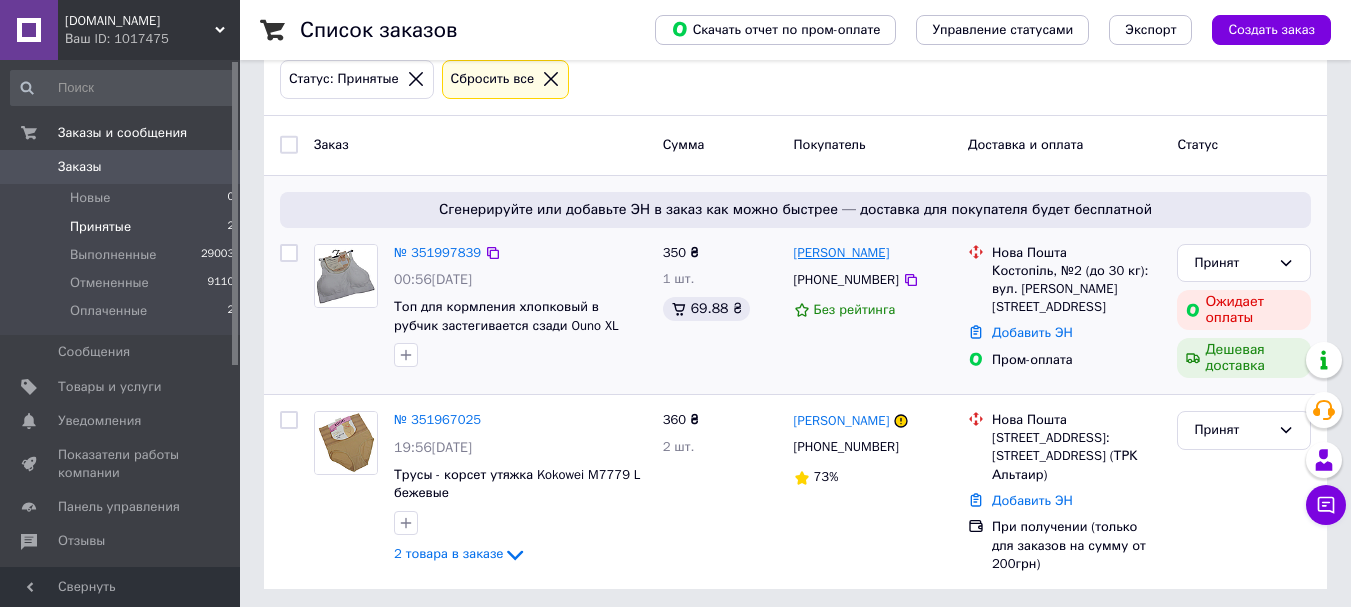 click on "[PERSON_NAME]" at bounding box center (842, 253) 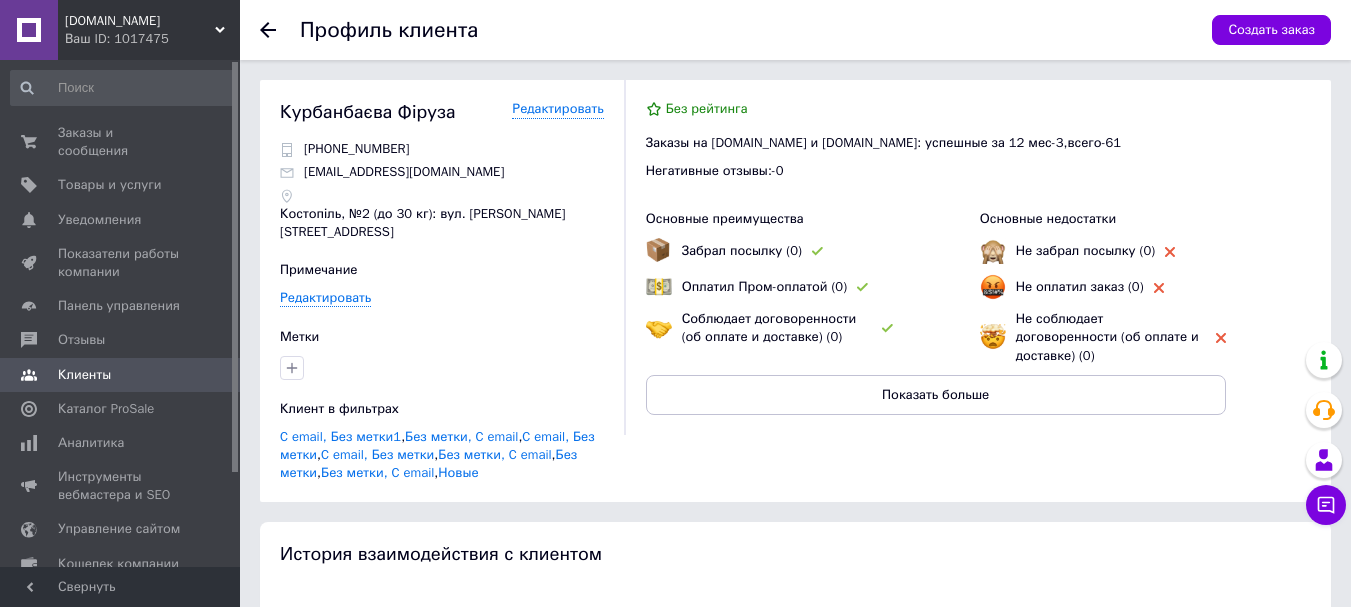 scroll, scrollTop: 294, scrollLeft: 0, axis: vertical 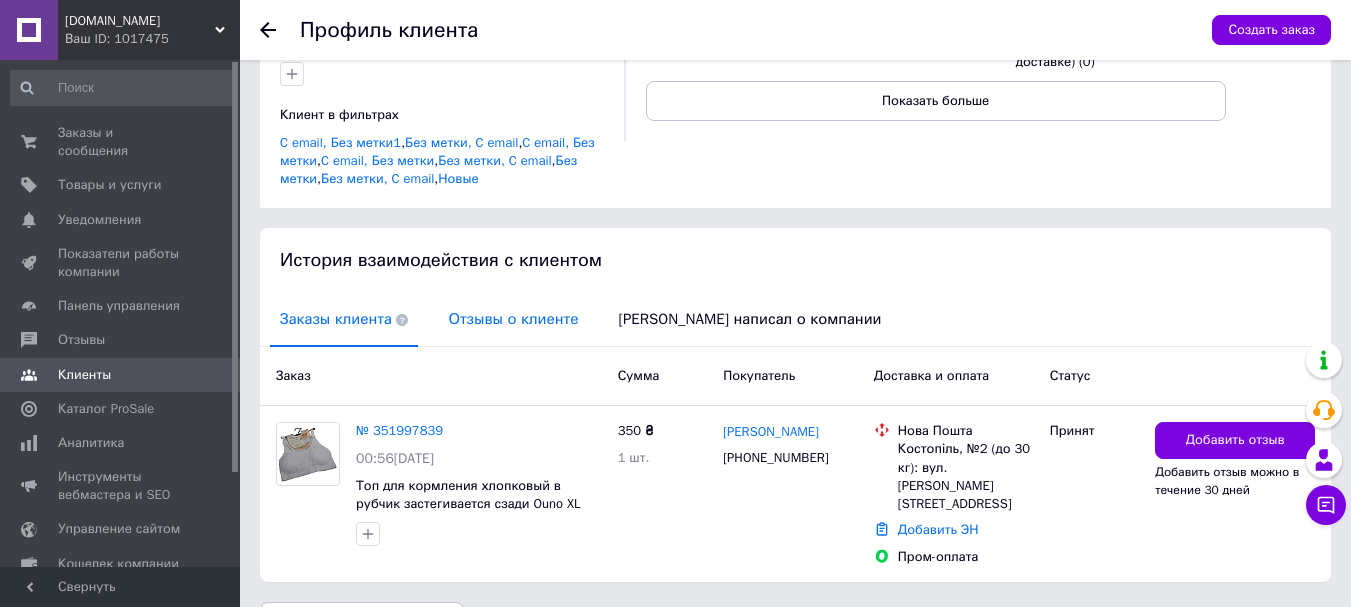 click on "Отзывы о клиенте" at bounding box center [513, 319] 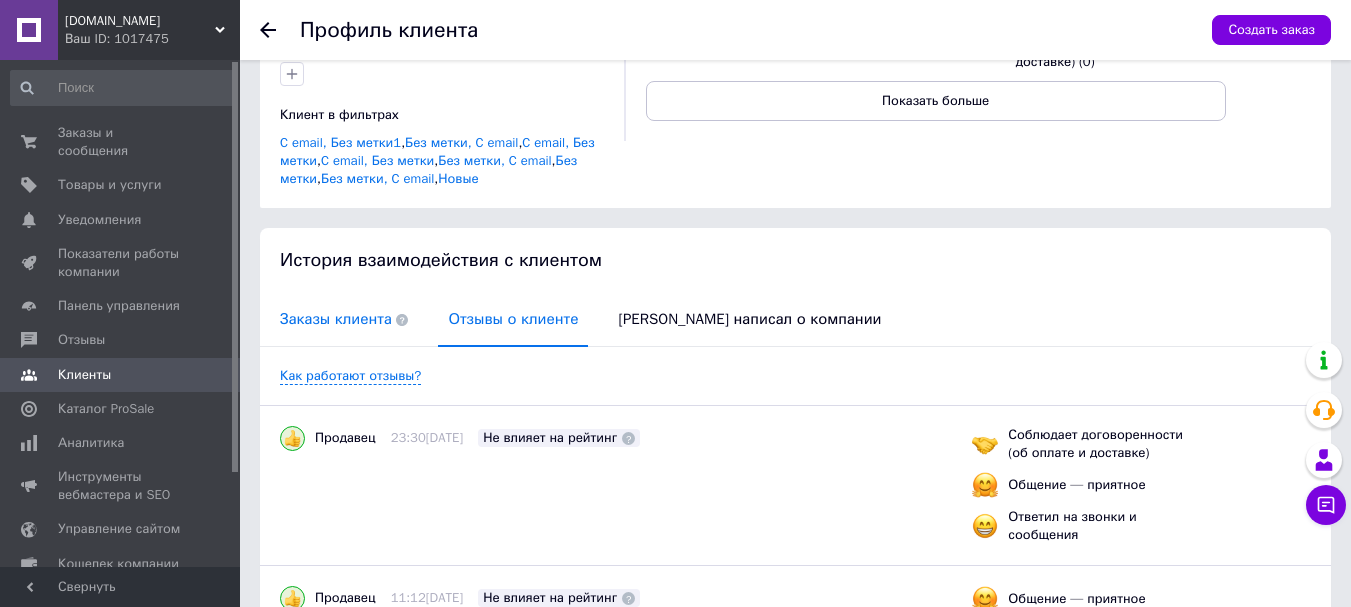 click on "Заказы клиента" at bounding box center [344, 319] 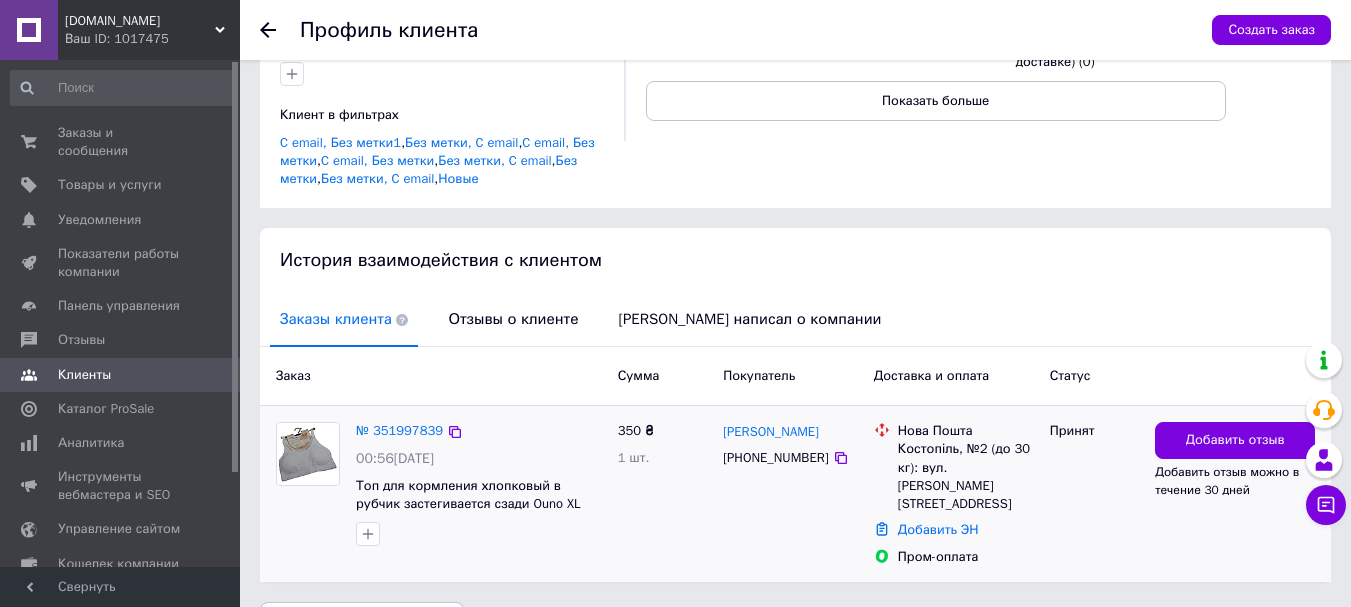 click on "№ 351997839" at bounding box center (399, 431) 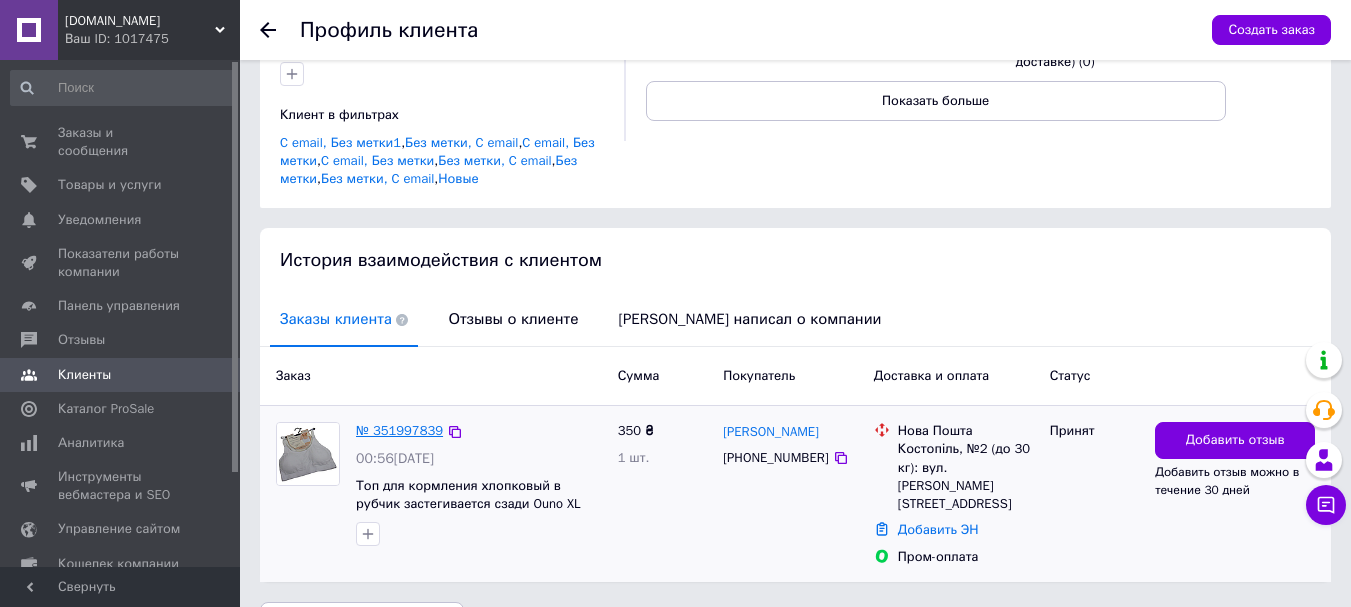 click on "№ 351997839" at bounding box center (399, 430) 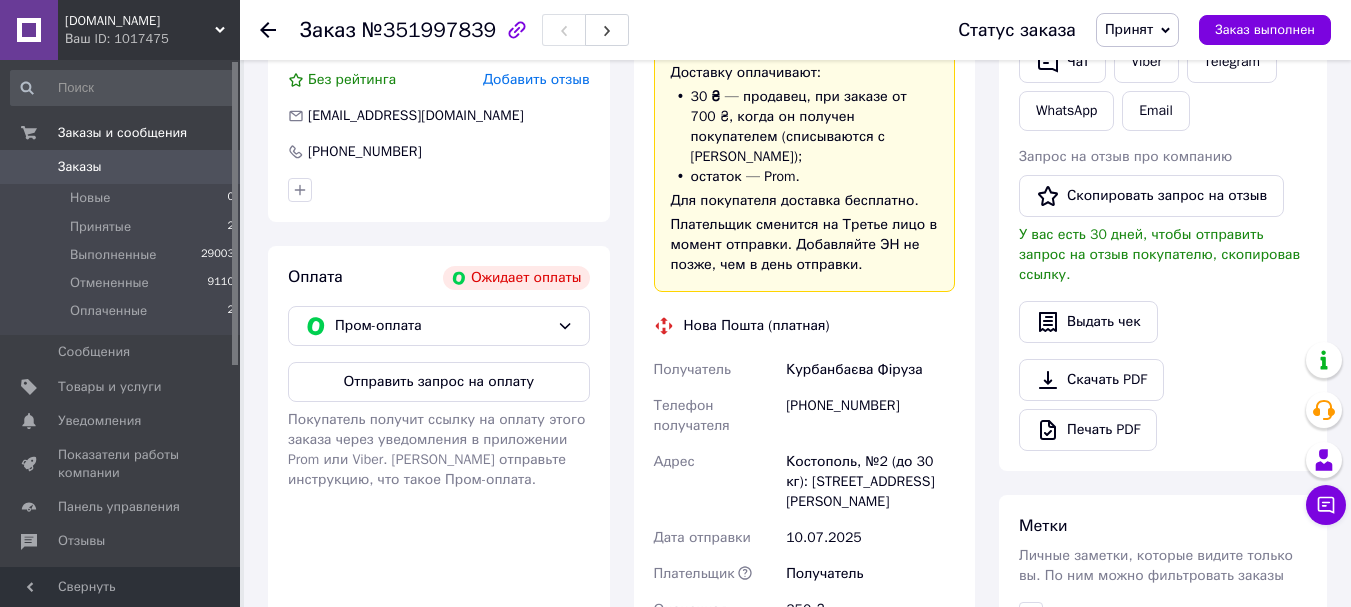 scroll, scrollTop: 533, scrollLeft: 0, axis: vertical 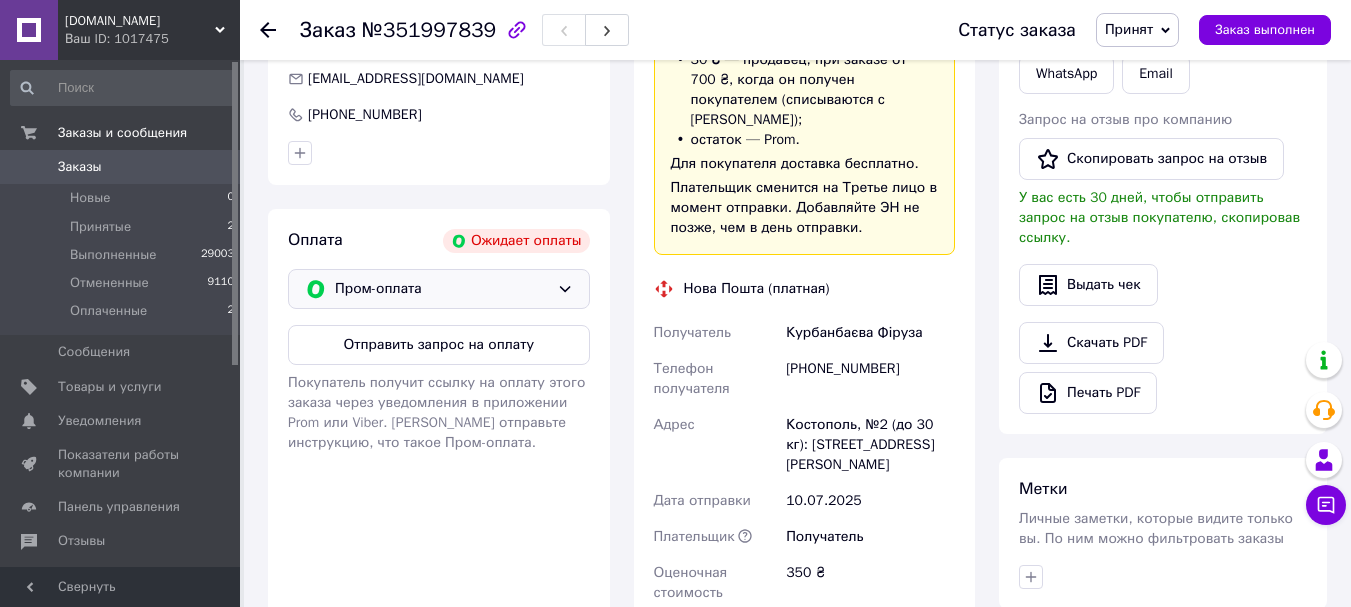 click on "Пром-оплата" at bounding box center [442, 289] 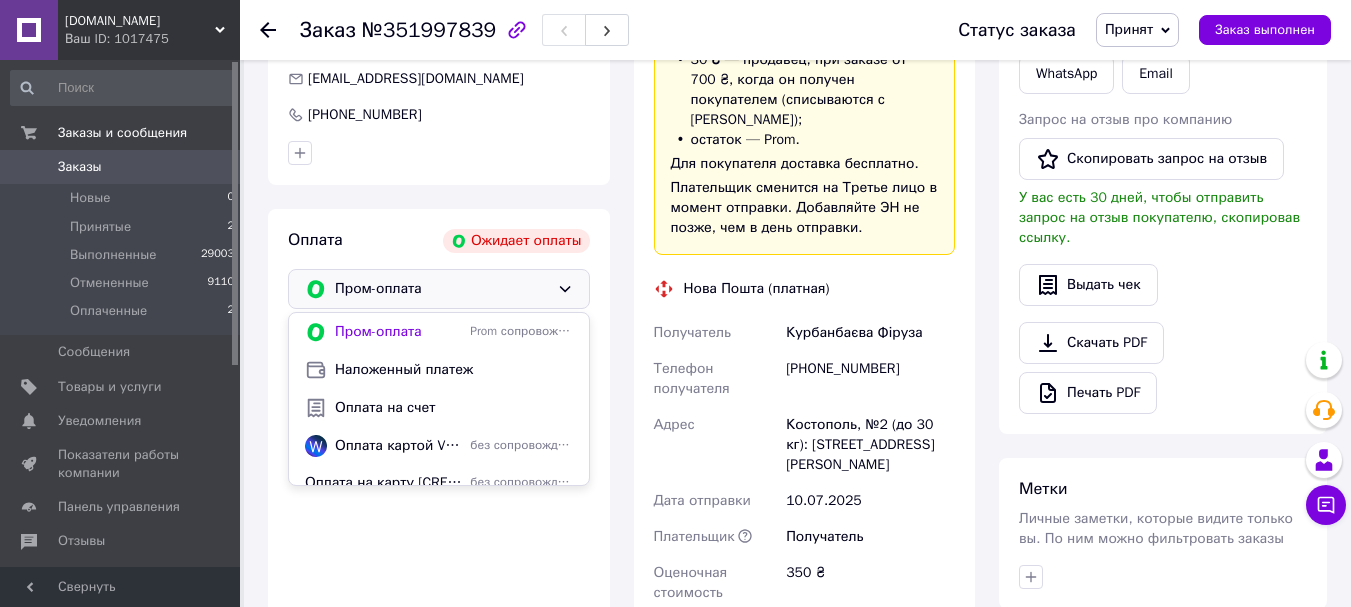 click on "Оплата Ожидает оплаты" at bounding box center [439, 241] 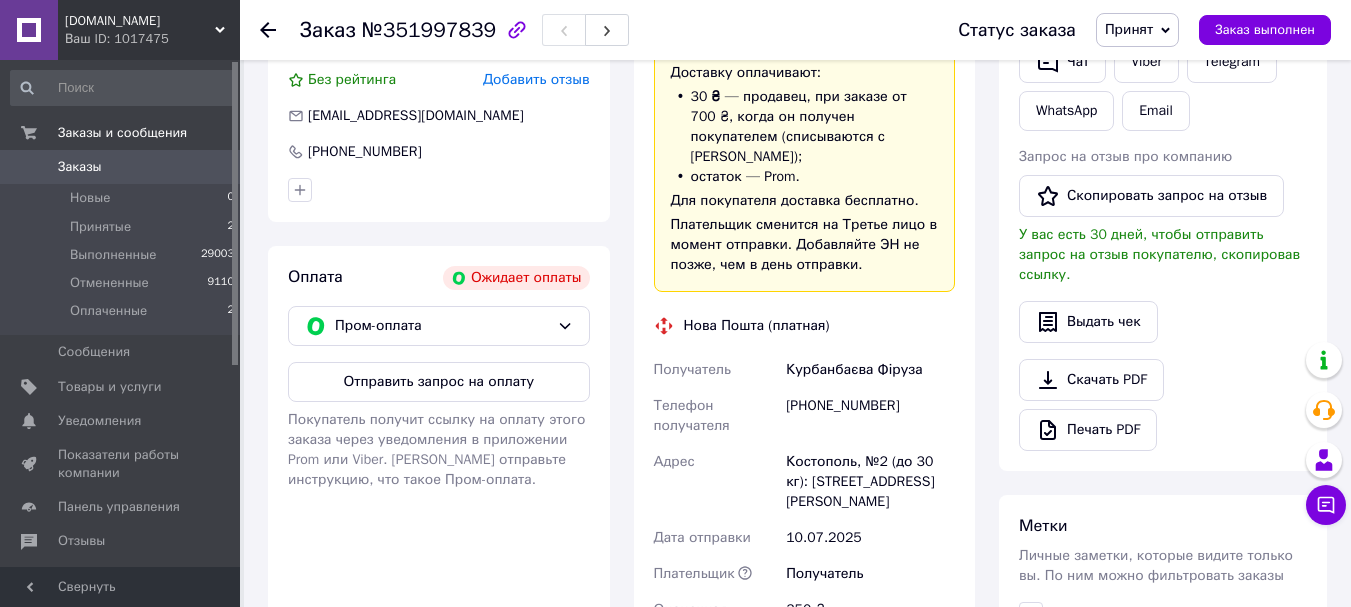 scroll, scrollTop: 533, scrollLeft: 0, axis: vertical 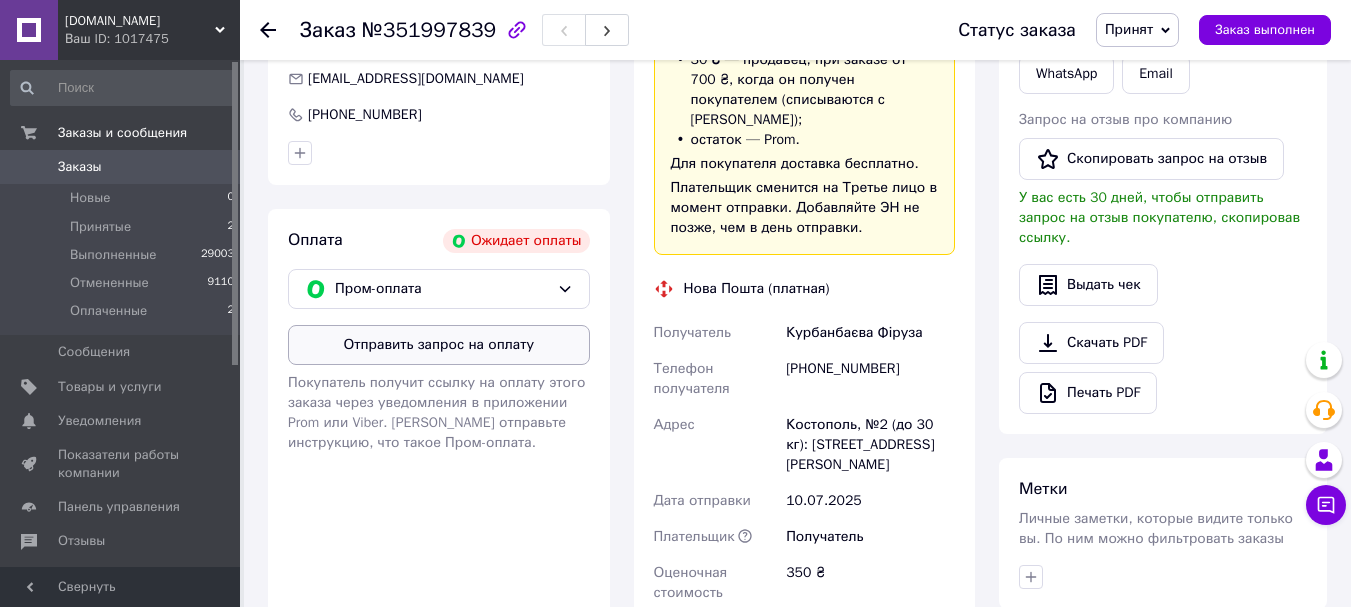 click on "Отправить запрос на оплату" at bounding box center [439, 345] 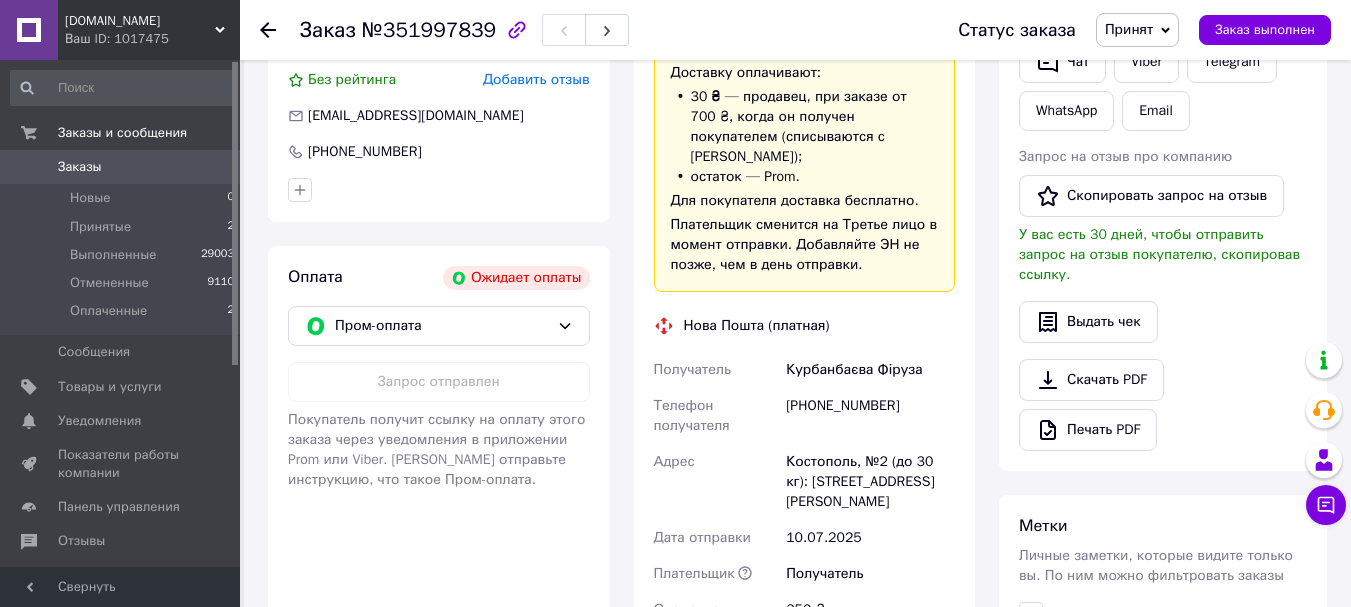 scroll, scrollTop: 533, scrollLeft: 0, axis: vertical 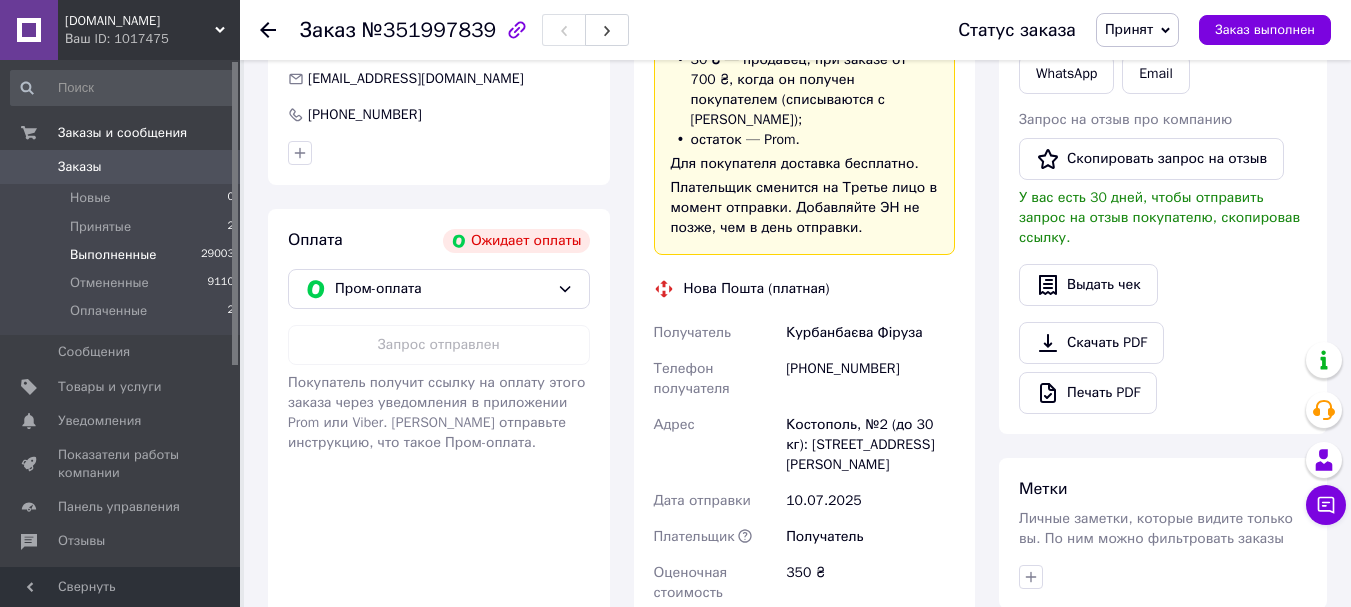 click on "Выполненные 29003" at bounding box center [123, 255] 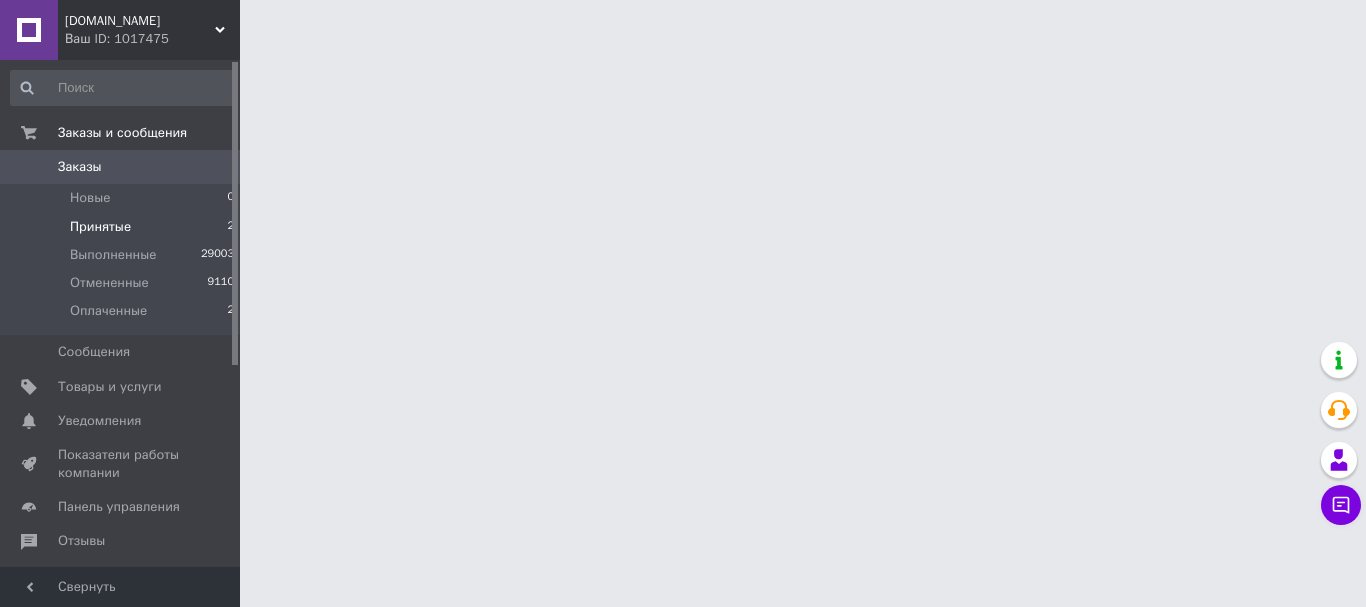 click on "Принятые" at bounding box center [100, 227] 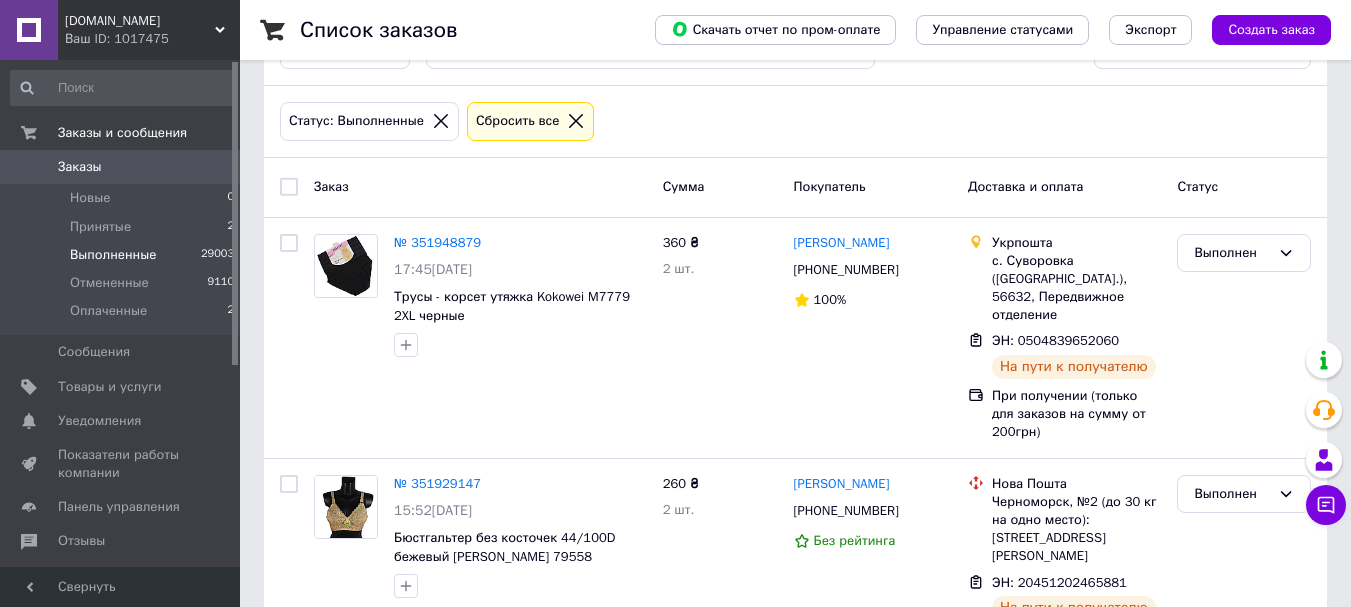 scroll, scrollTop: 267, scrollLeft: 0, axis: vertical 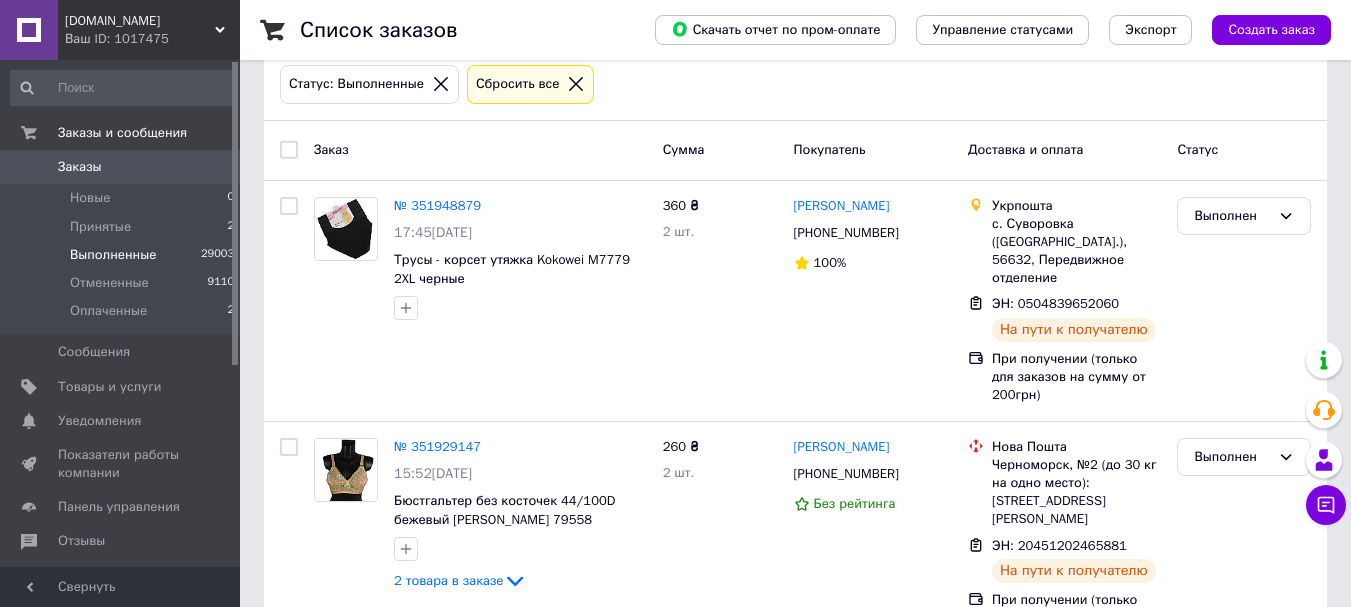 click on "Выполненные 29003" at bounding box center [123, 255] 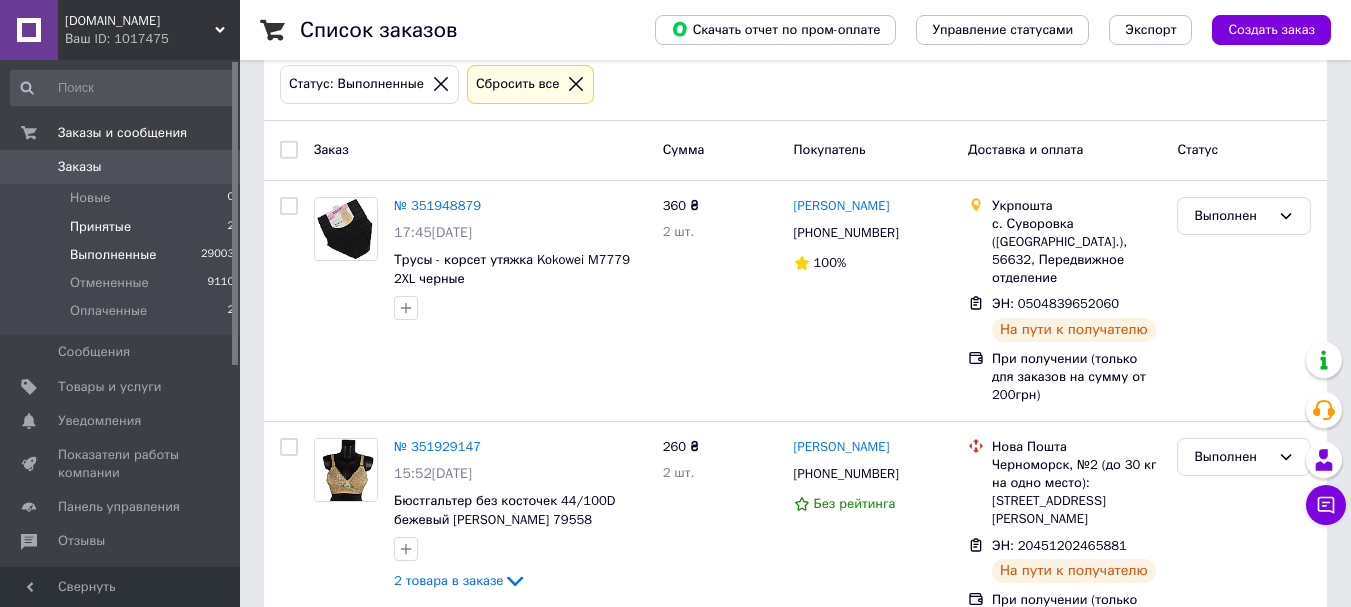 click on "Принятые" at bounding box center (100, 227) 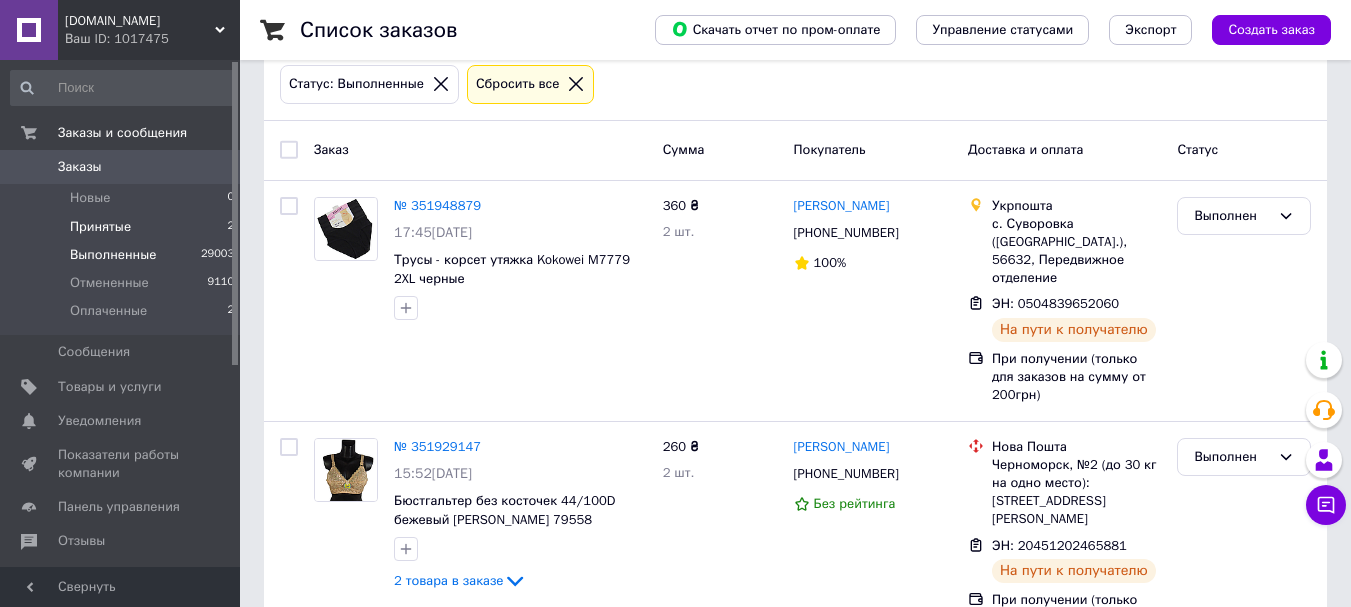 click on "Принятые" at bounding box center (100, 227) 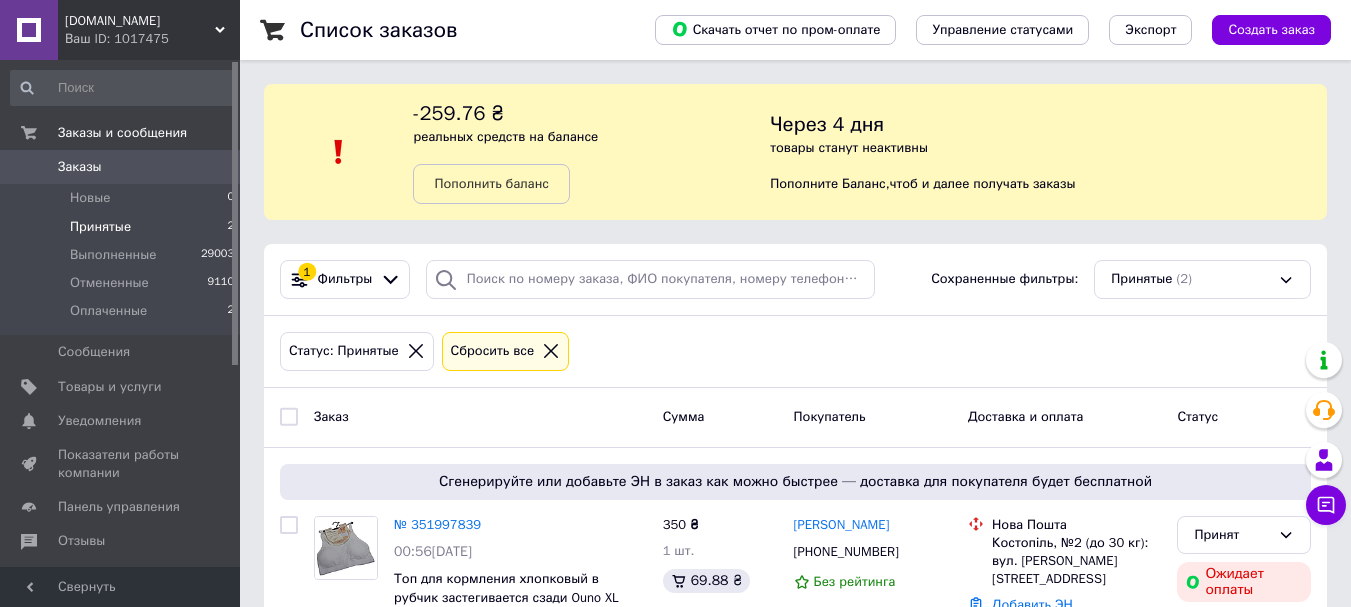 scroll, scrollTop: 272, scrollLeft: 0, axis: vertical 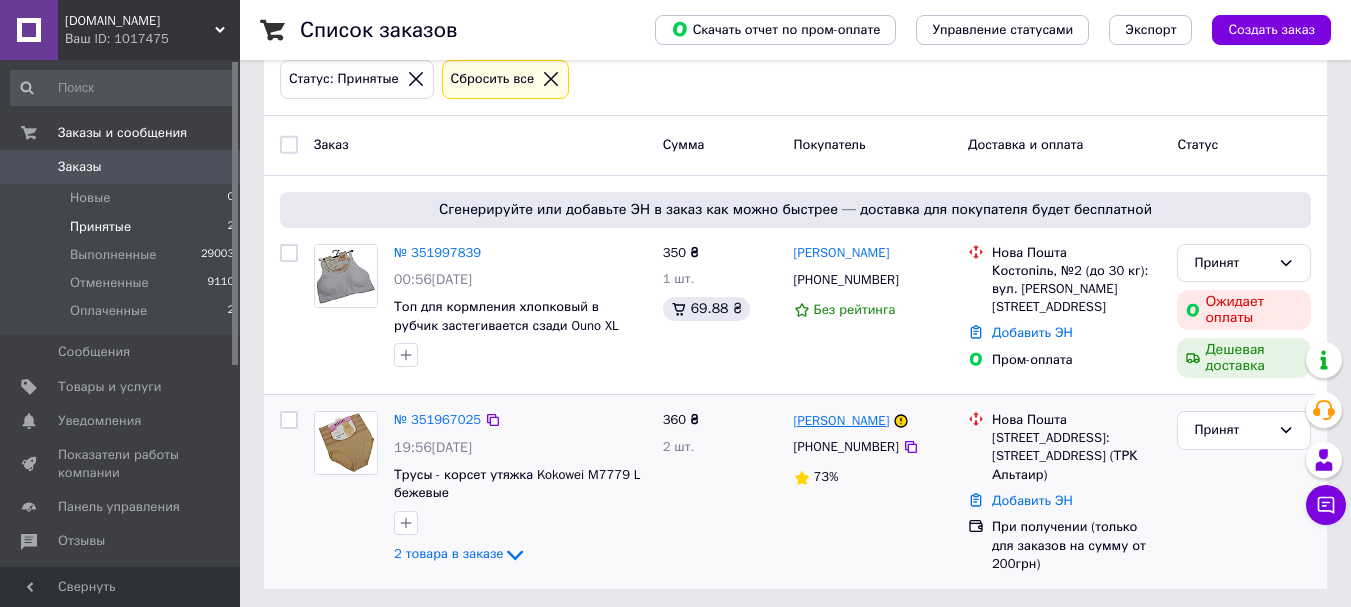 click on "[PERSON_NAME]" at bounding box center [842, 421] 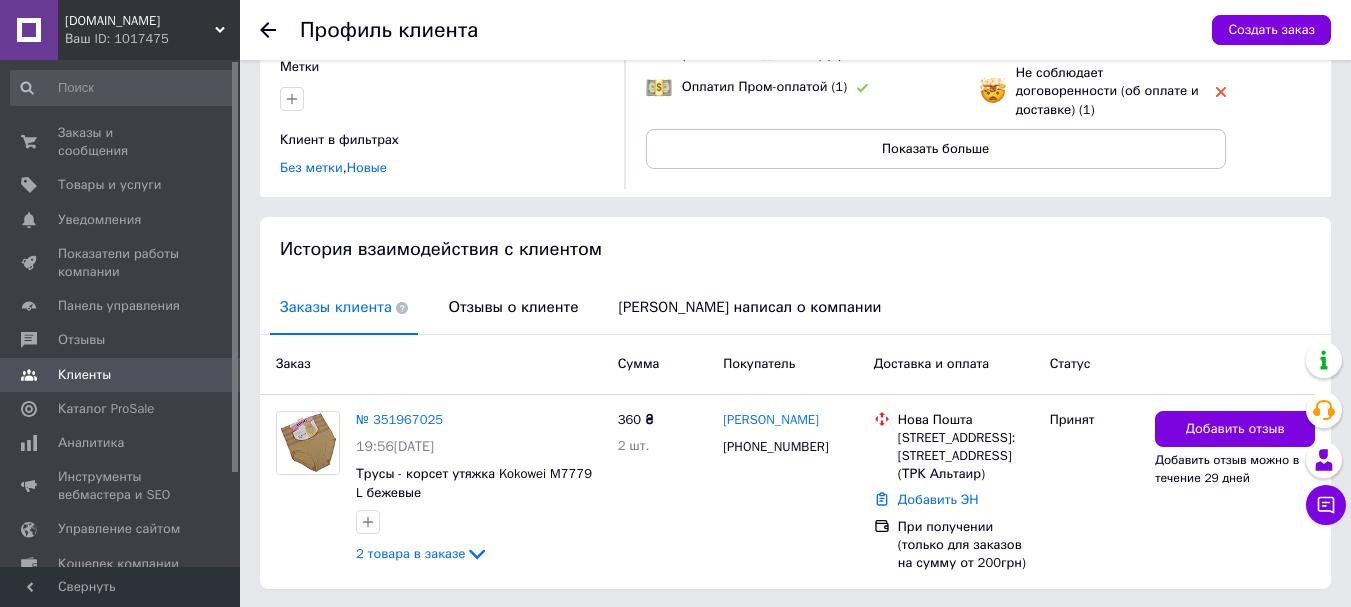 scroll, scrollTop: 289, scrollLeft: 0, axis: vertical 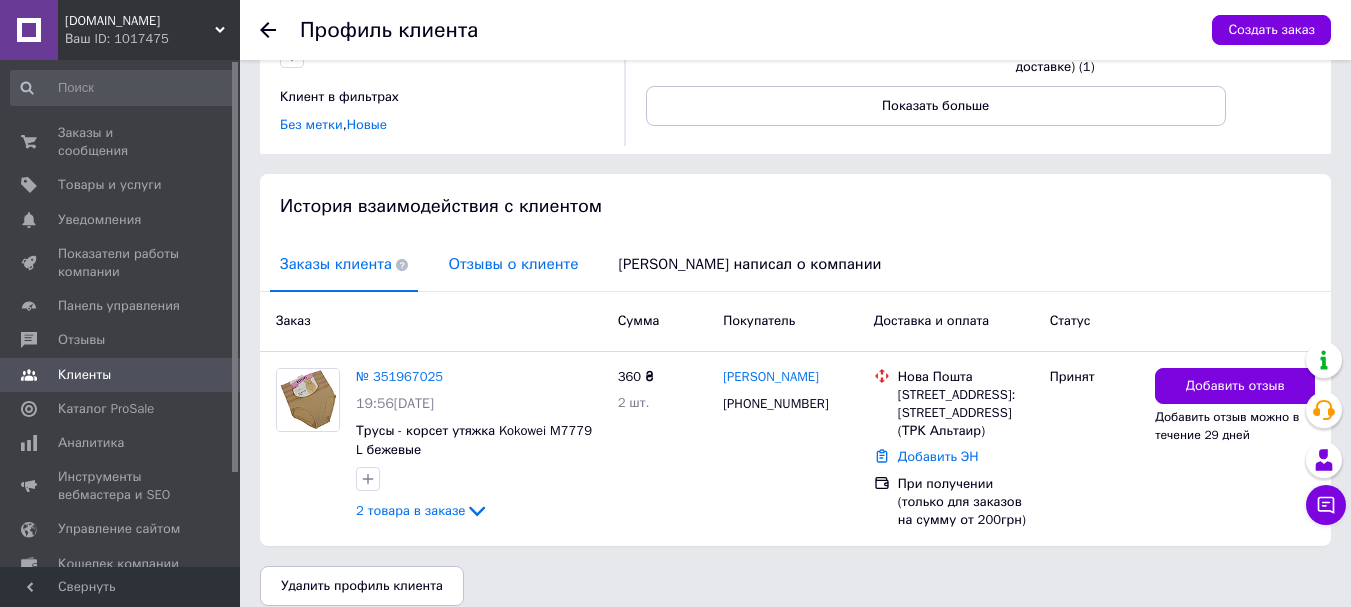 click on "Отзывы о клиенте" at bounding box center (513, 264) 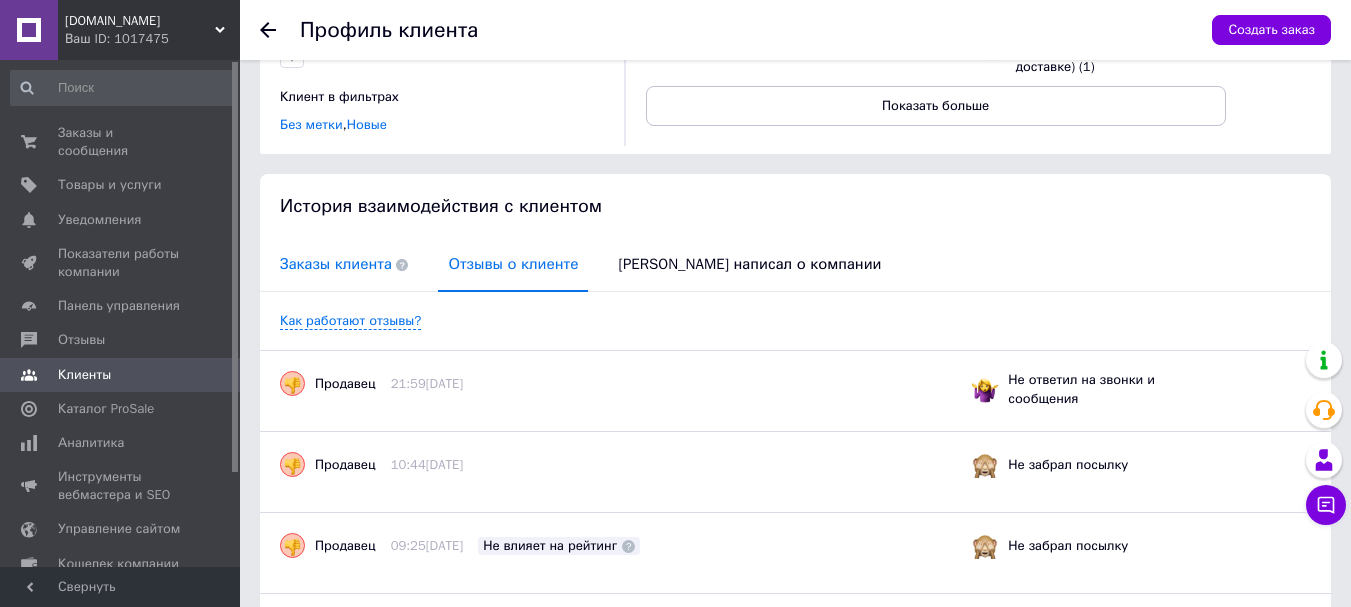 click on "Заказы клиента" at bounding box center (344, 264) 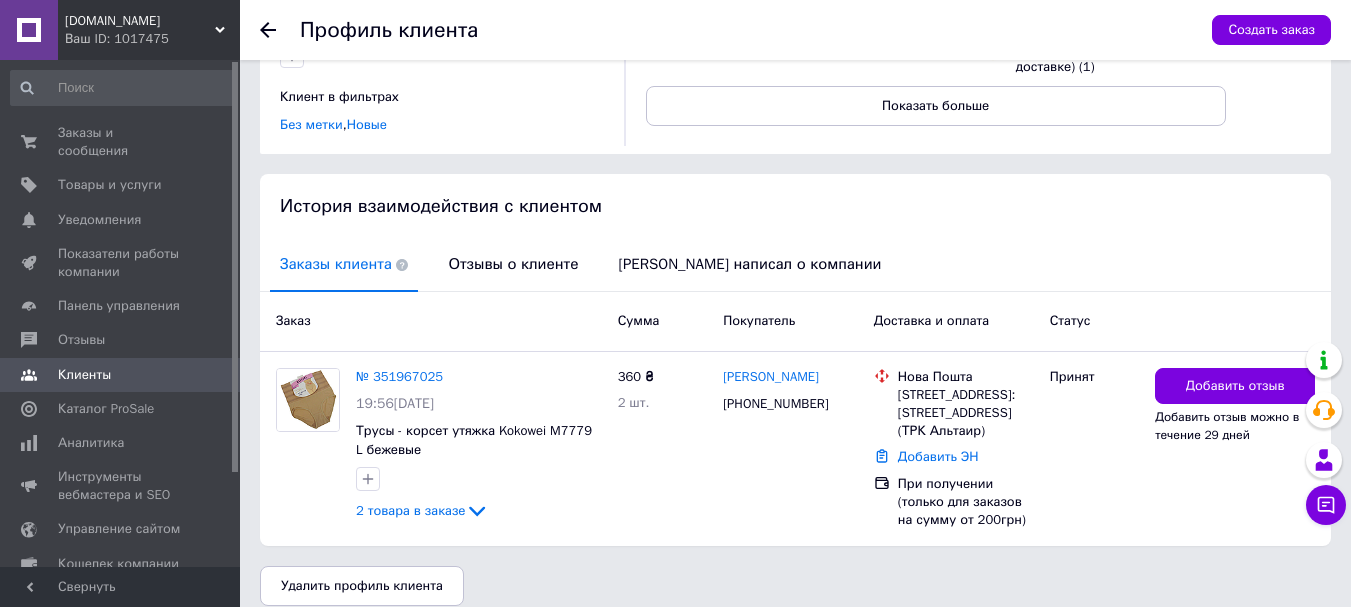 click on "Заказы клиента" at bounding box center (344, 264) 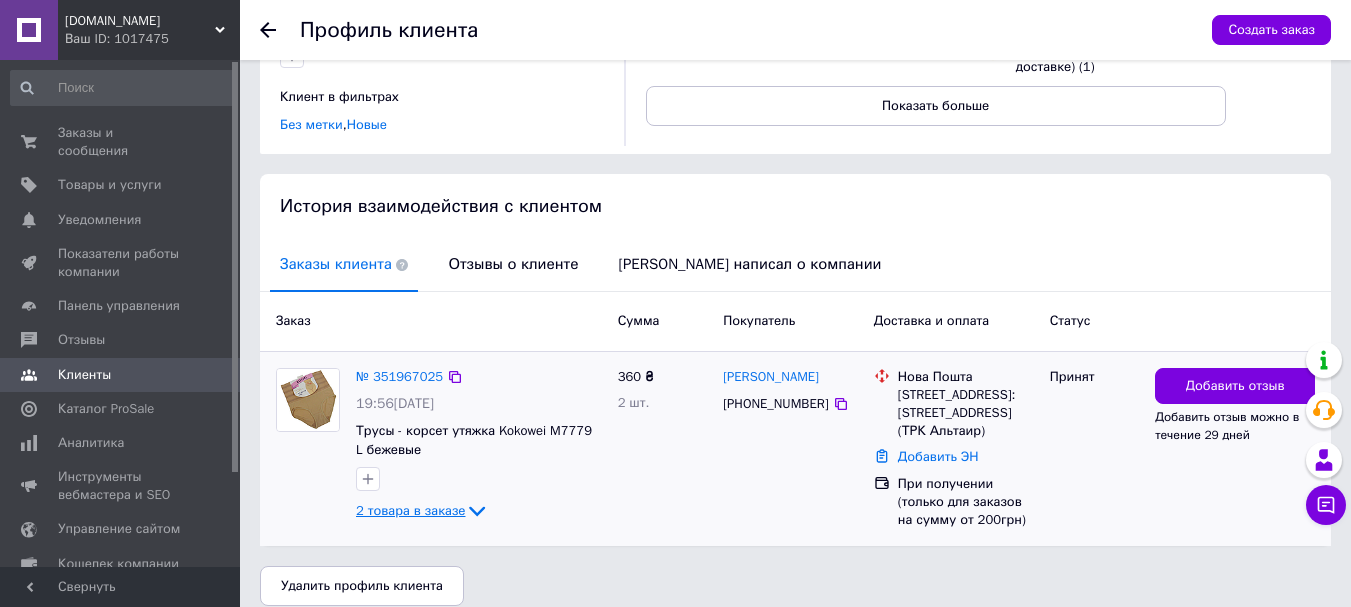 click on "2 товара в заказе" at bounding box center [410, 510] 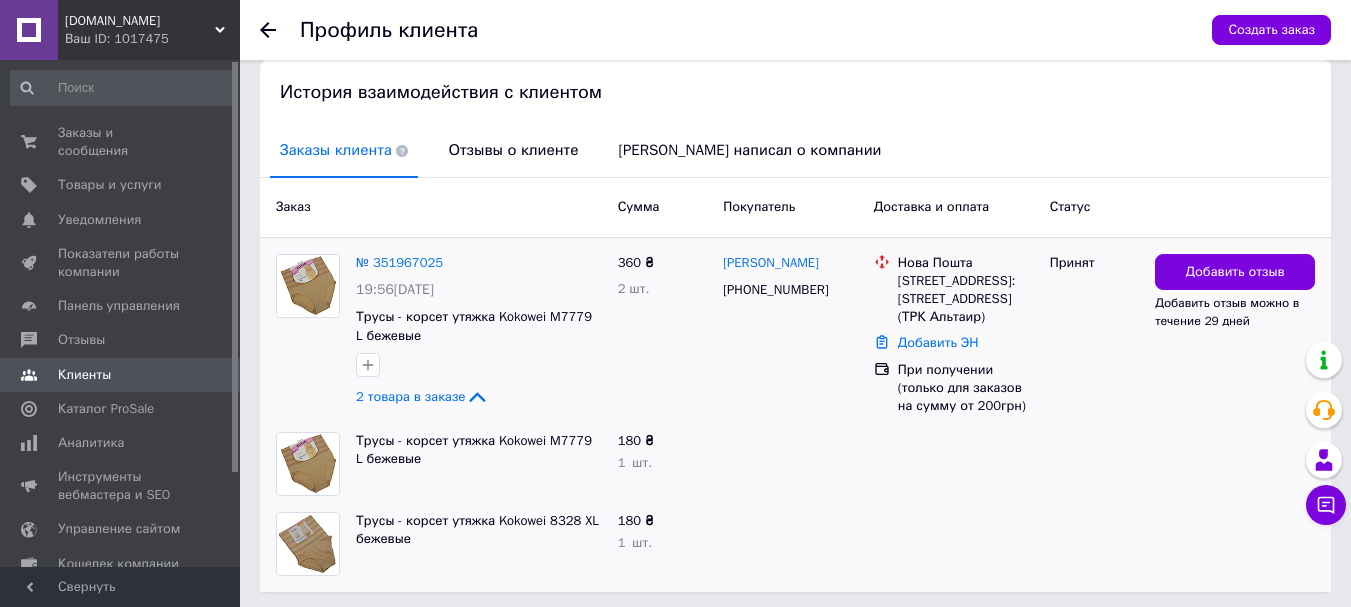 scroll, scrollTop: 450, scrollLeft: 0, axis: vertical 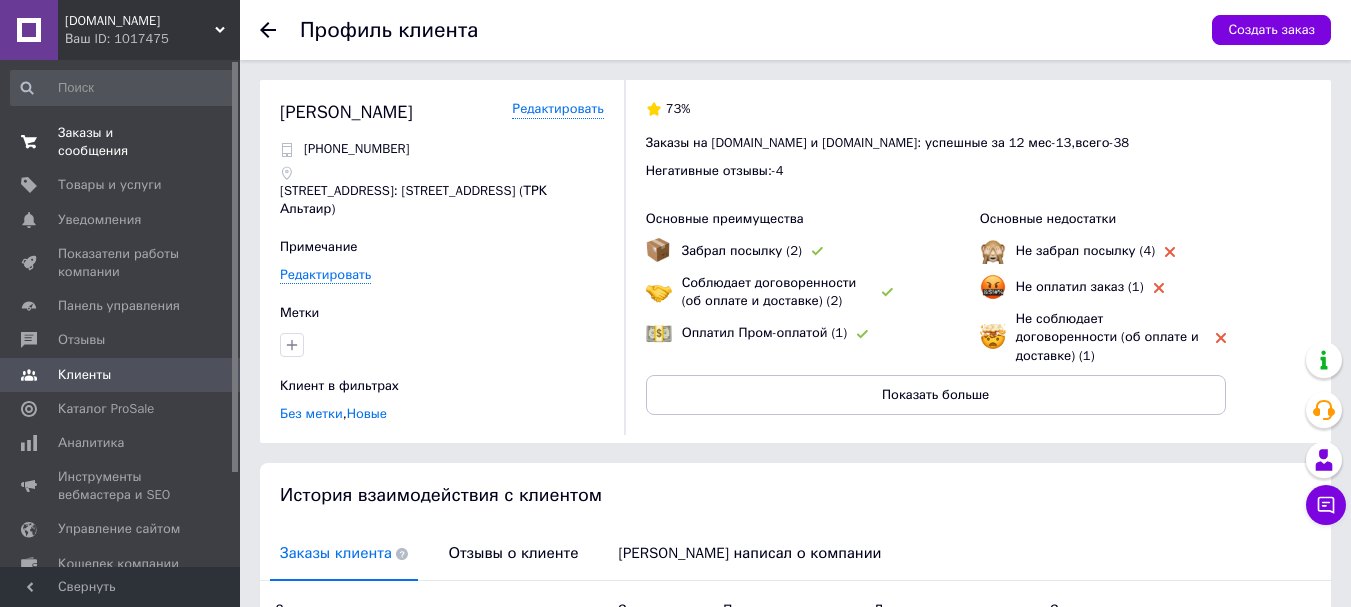 click on "Заказы и сообщения" at bounding box center (121, 142) 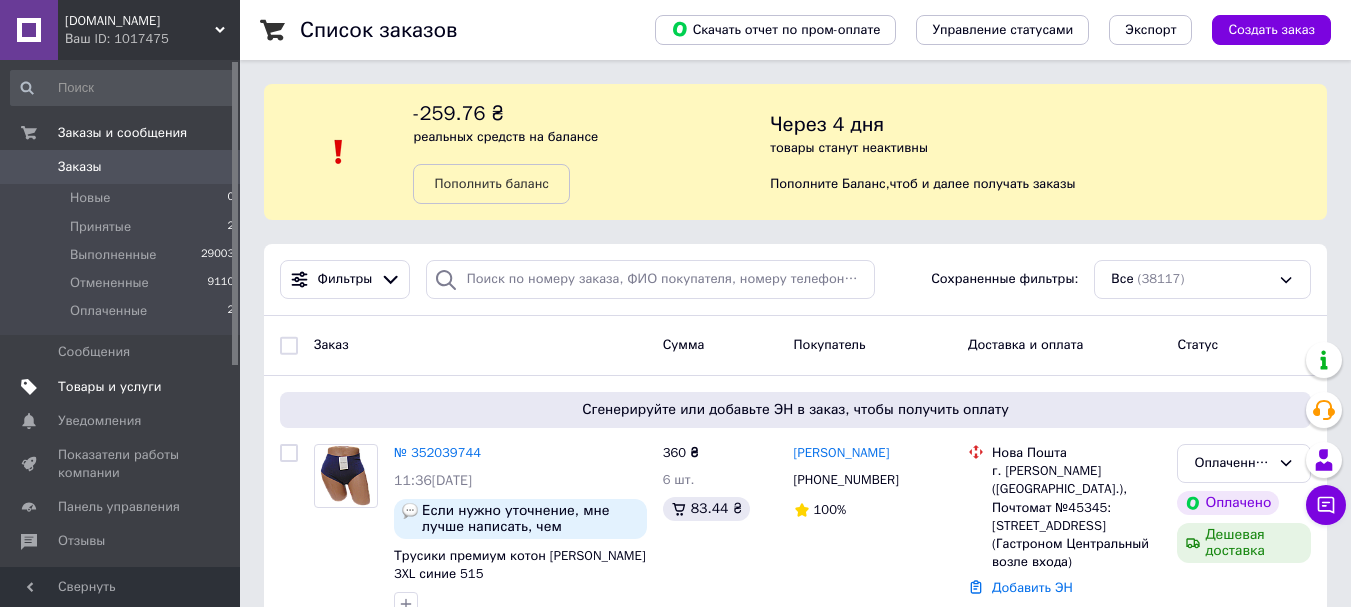 click on "Товары и услуги" at bounding box center [110, 387] 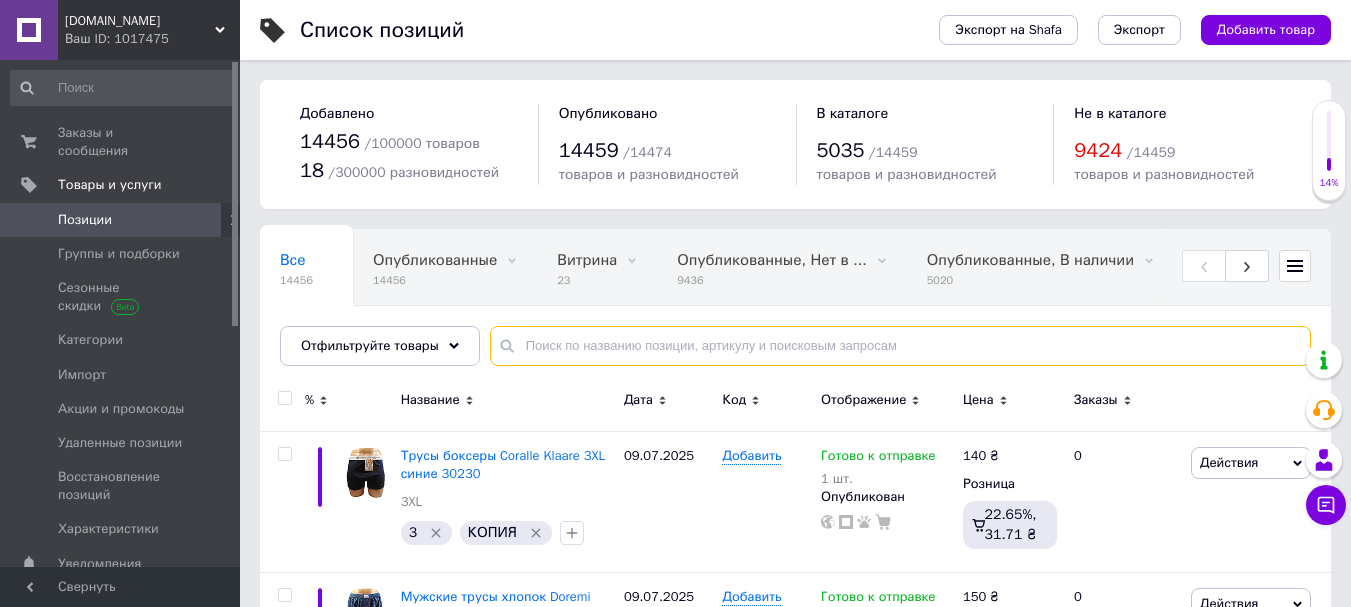 paste on "2593098730" 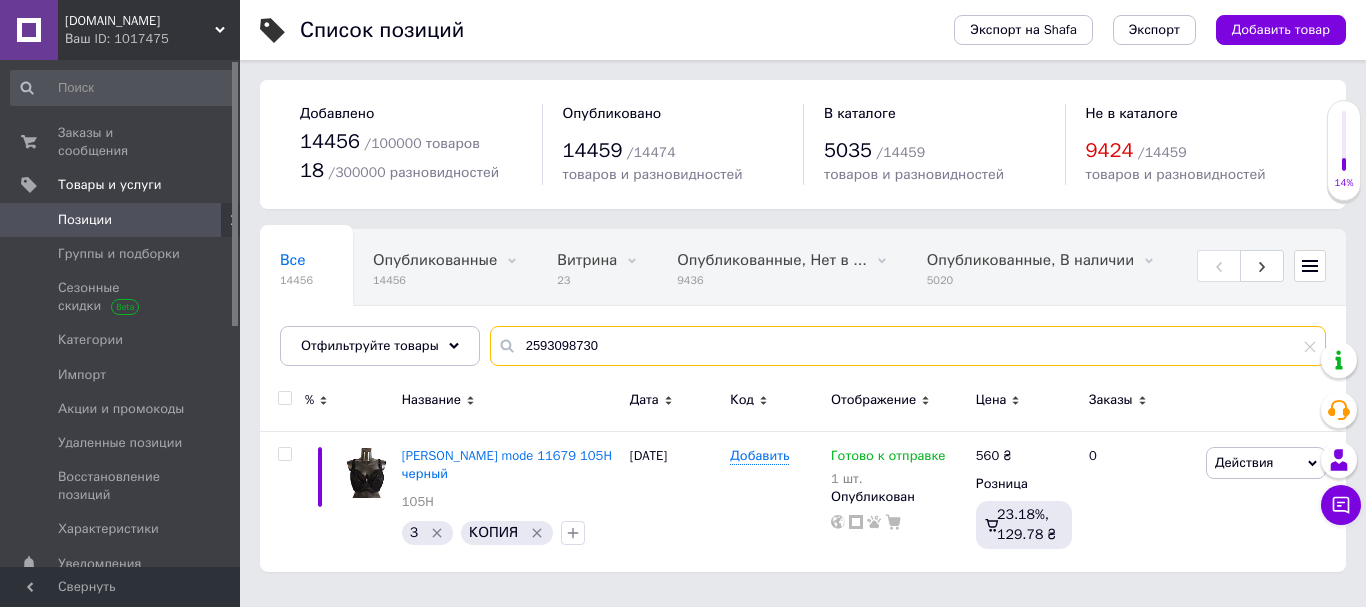 type on "2593098730" 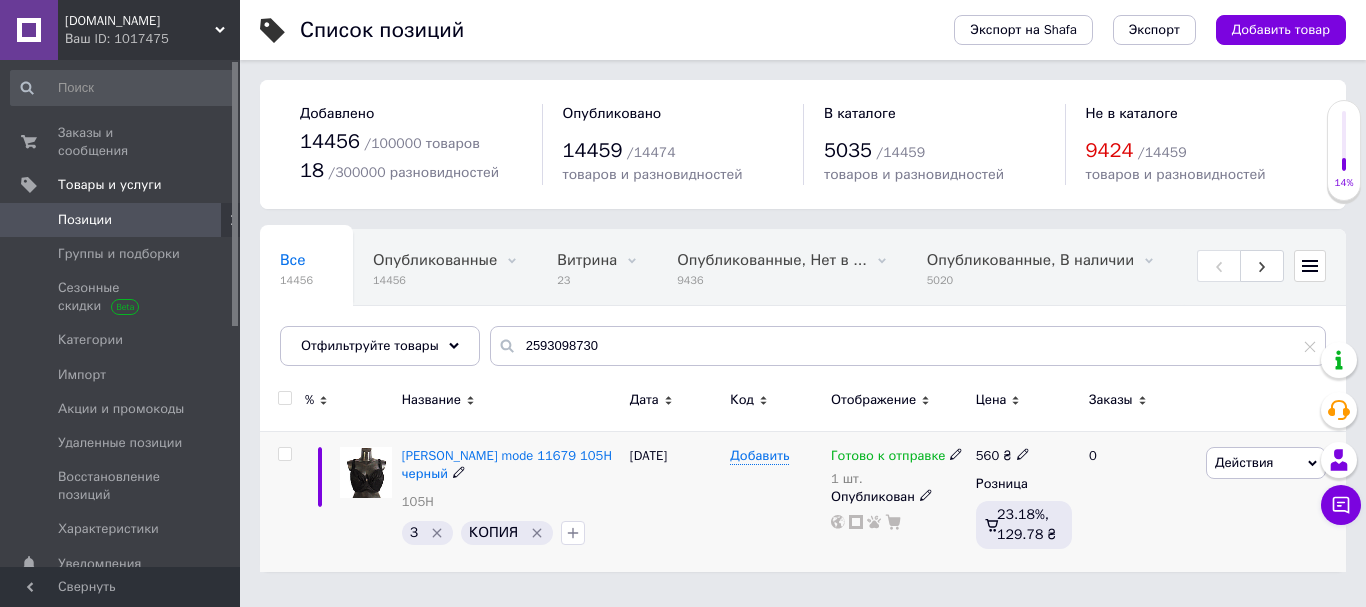 click 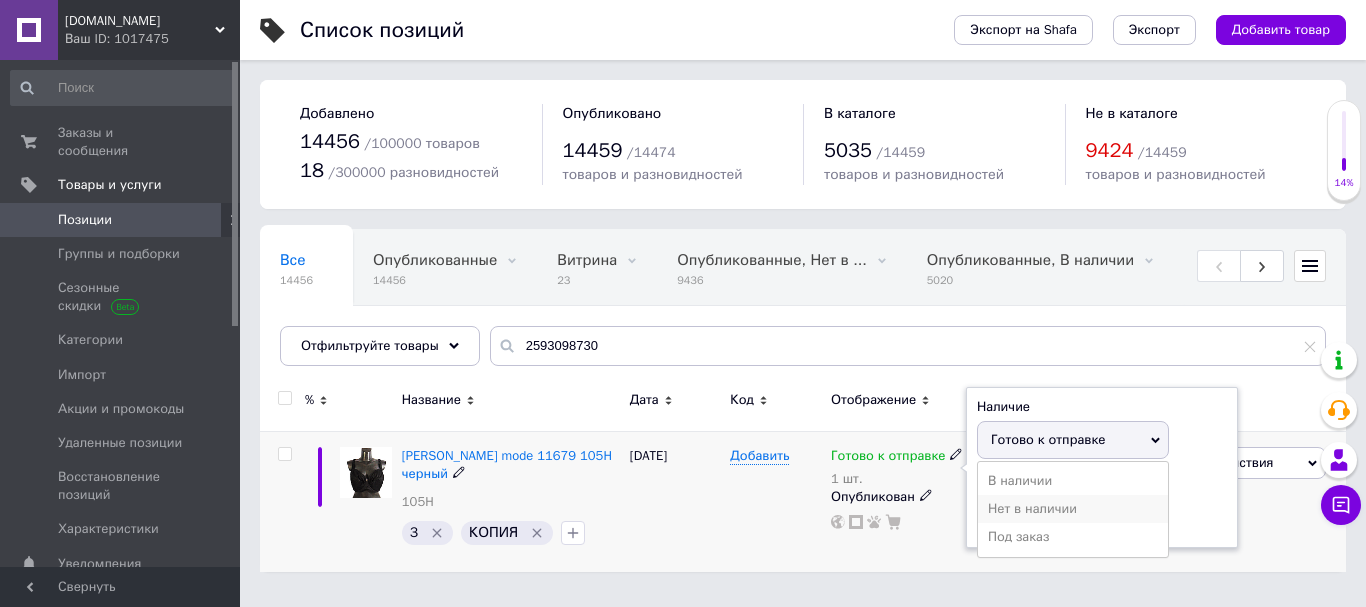click on "Нет в наличии" at bounding box center (1073, 509) 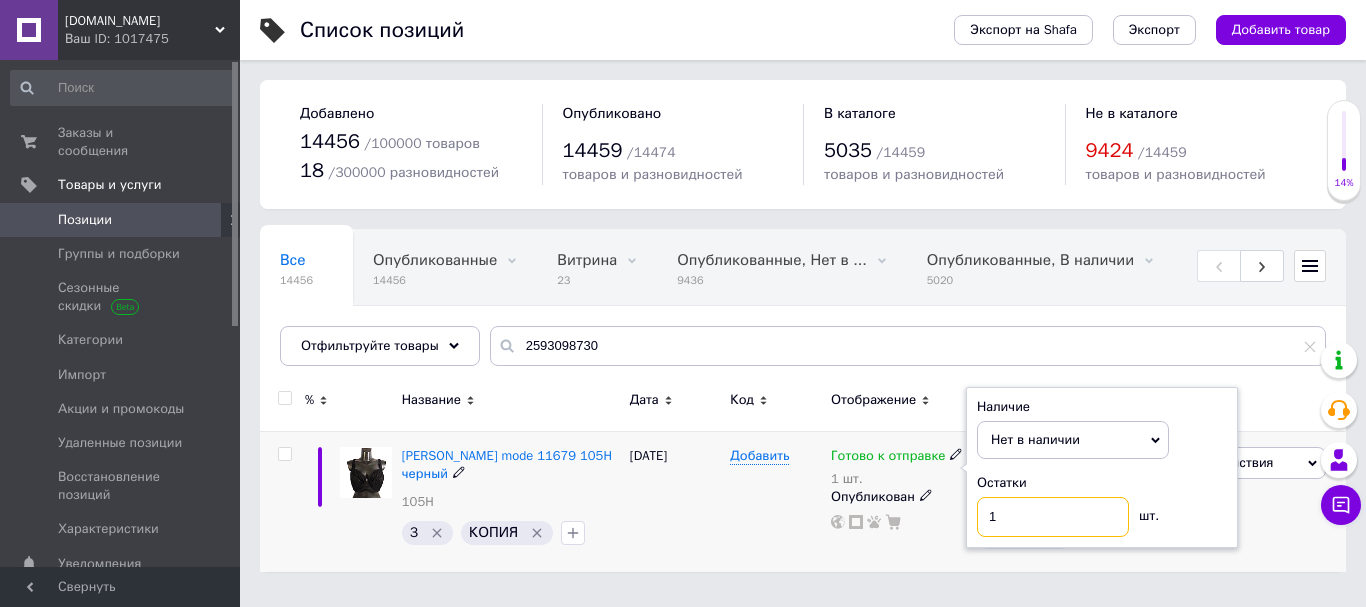 click on "1" at bounding box center (1053, 517) 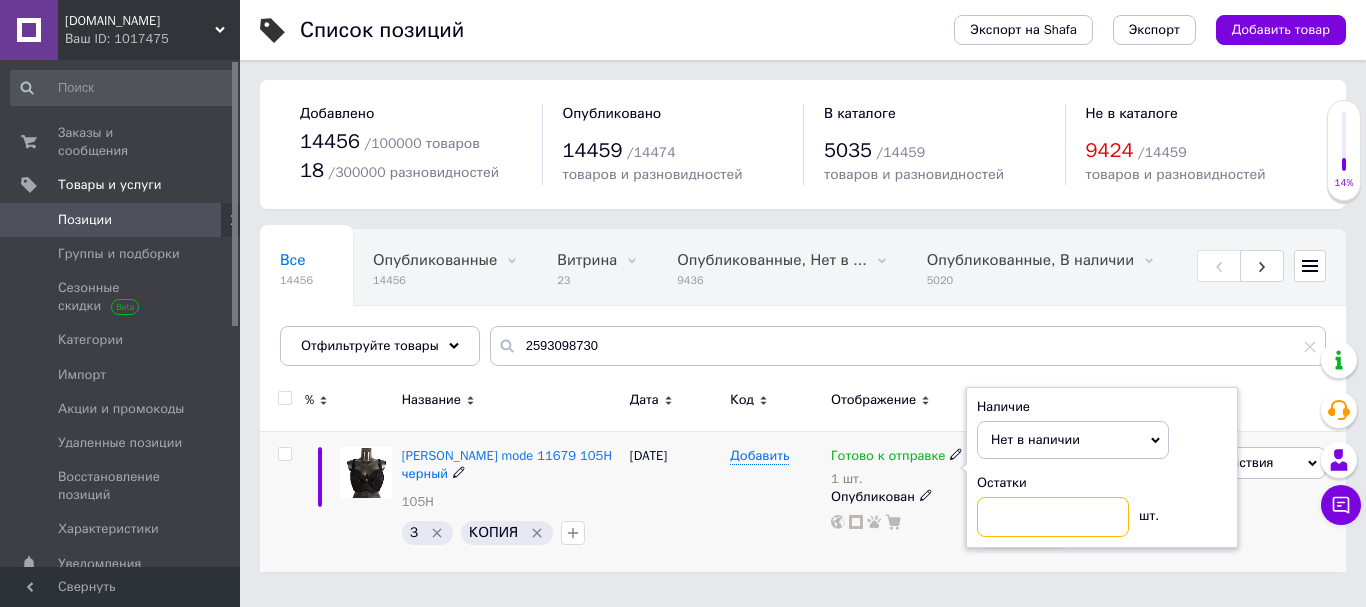 type 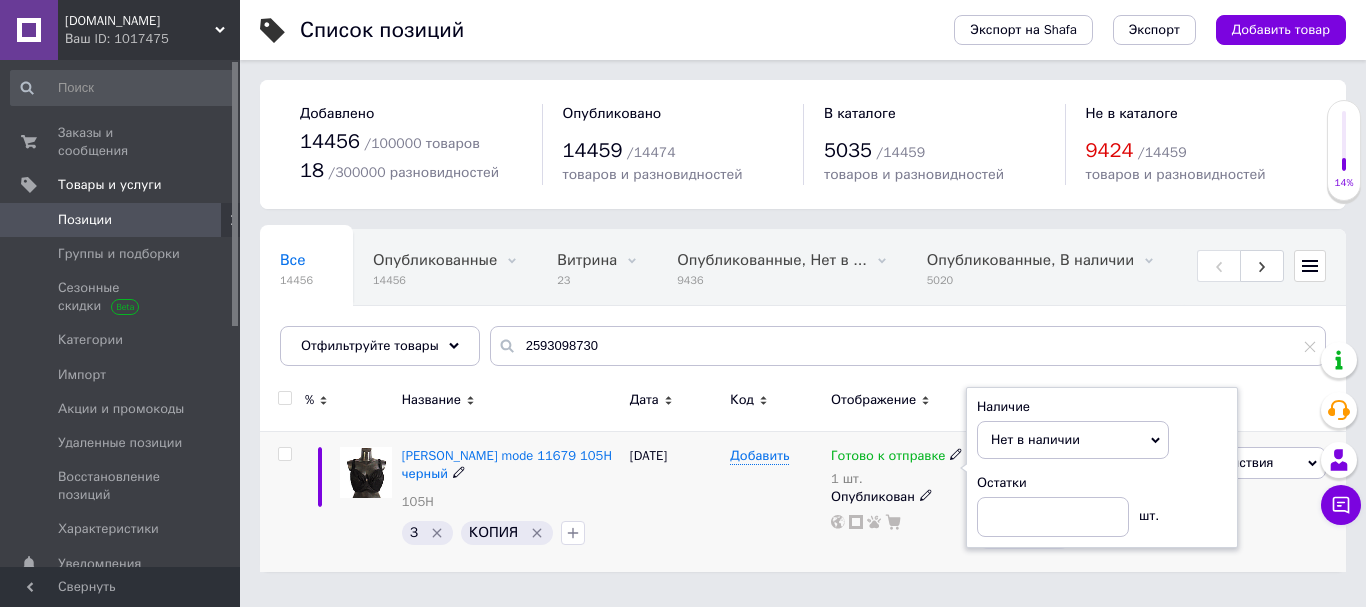 click on "[DATE]" at bounding box center (675, 501) 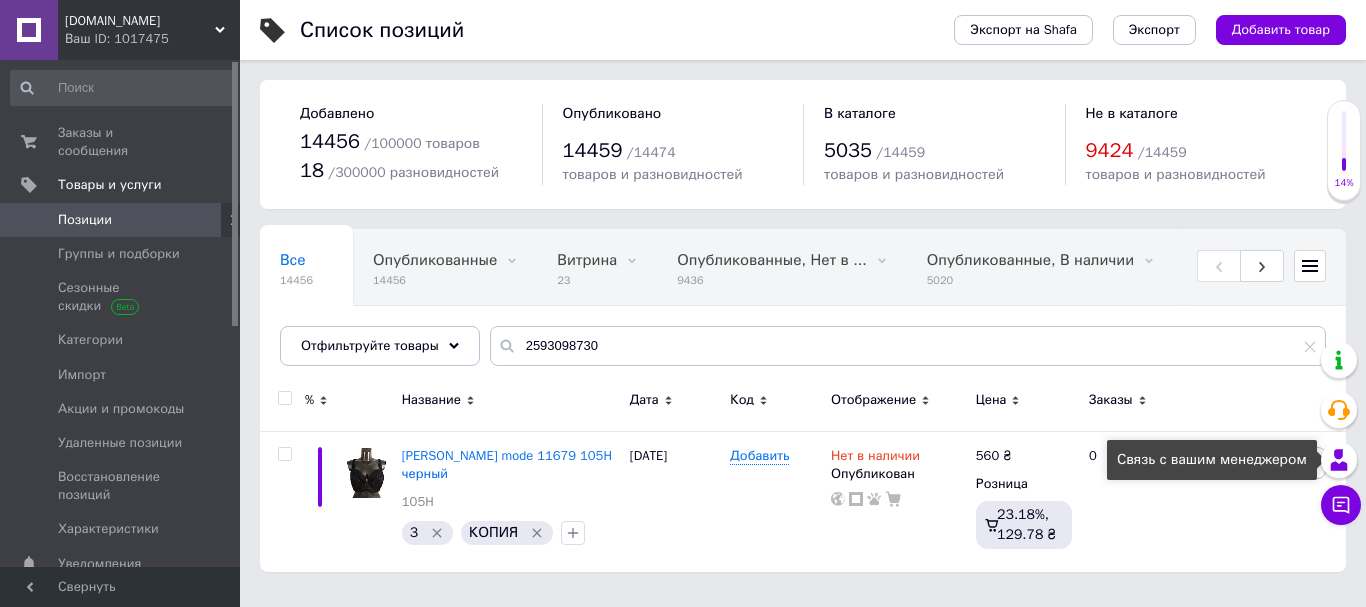 click on "Чат с покупателем" at bounding box center [1341, 505] 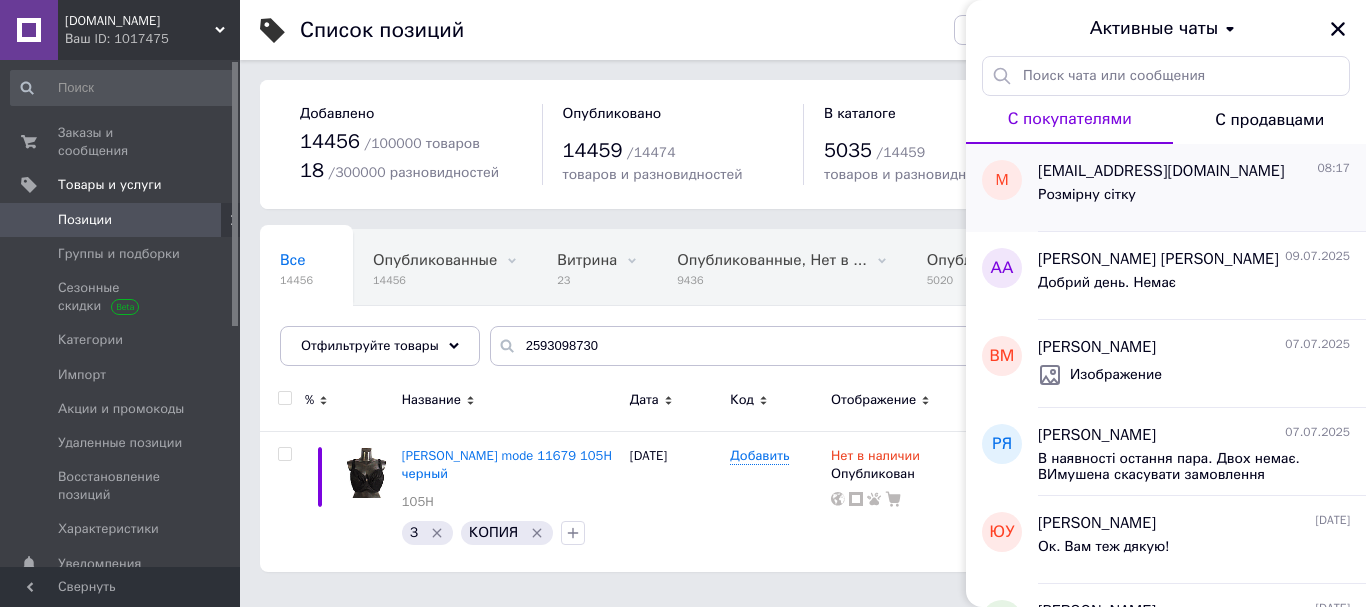 click on "[EMAIL_ADDRESS][DOMAIN_NAME]" at bounding box center (1161, 171) 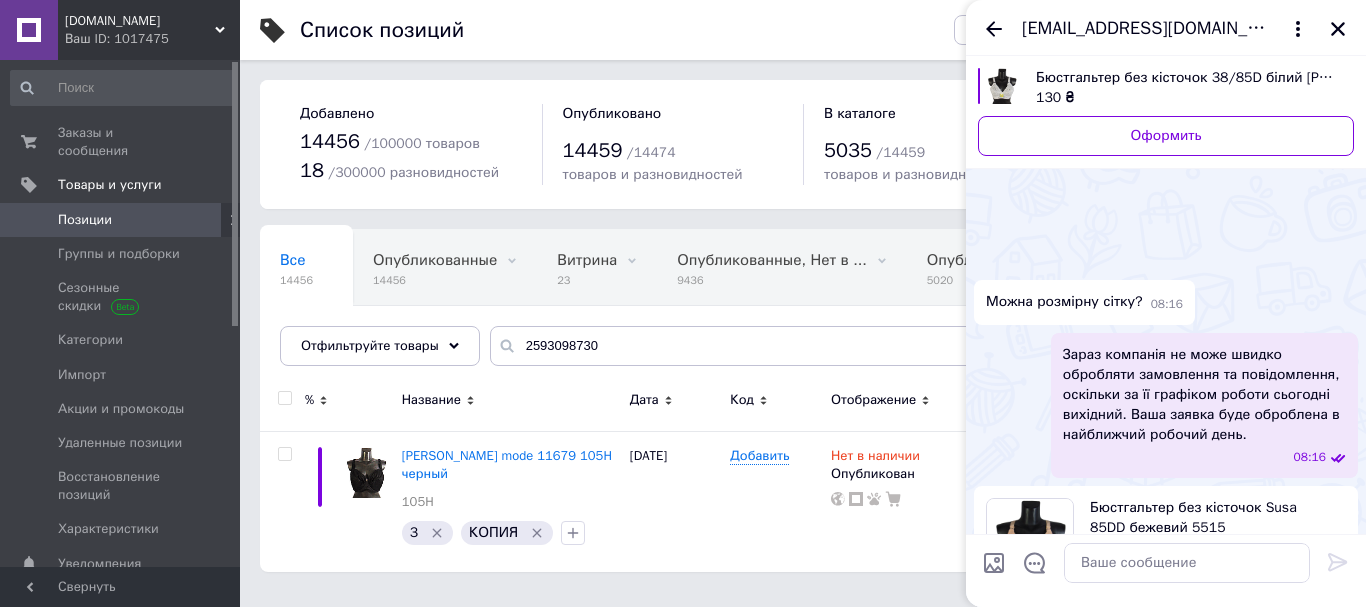 scroll, scrollTop: 250, scrollLeft: 0, axis: vertical 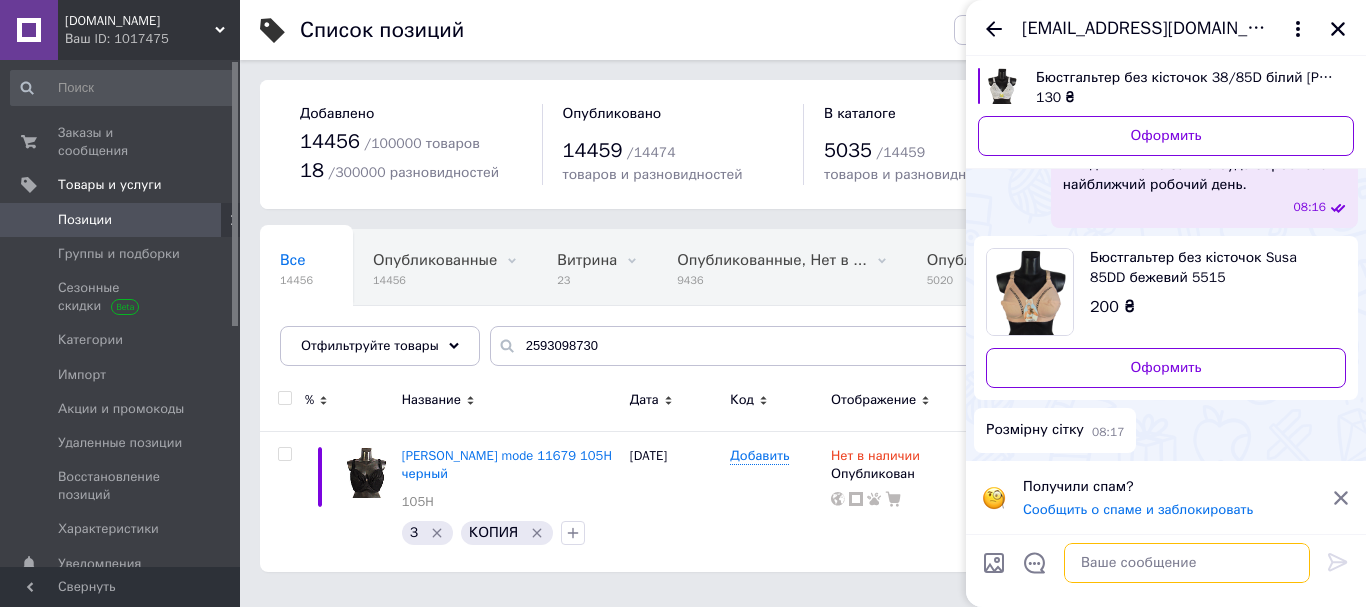 click at bounding box center (1187, 563) 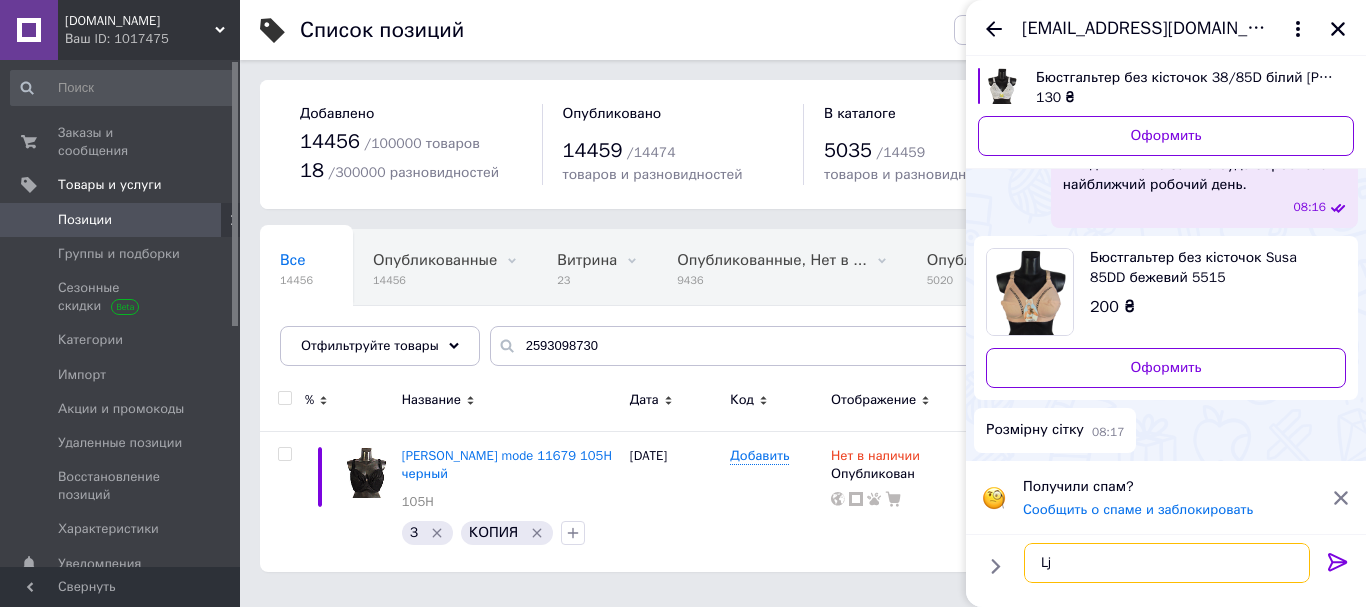 type on "L" 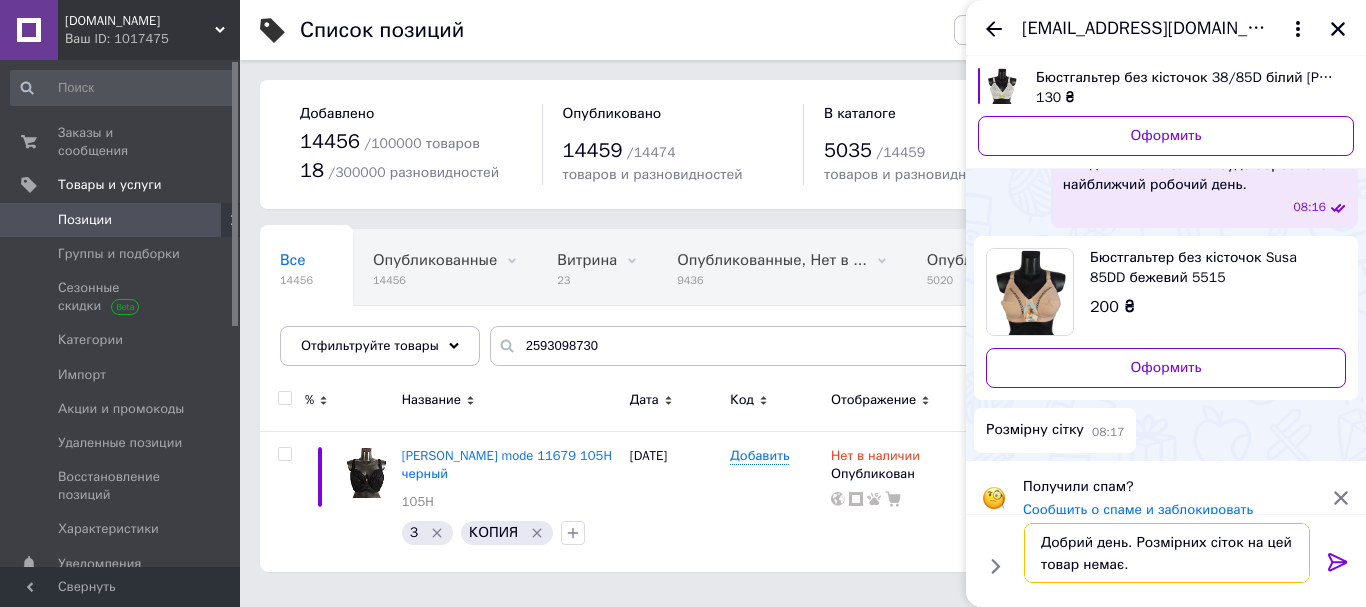 type on "Добрий день. Розмірних сіток на цей товар немає." 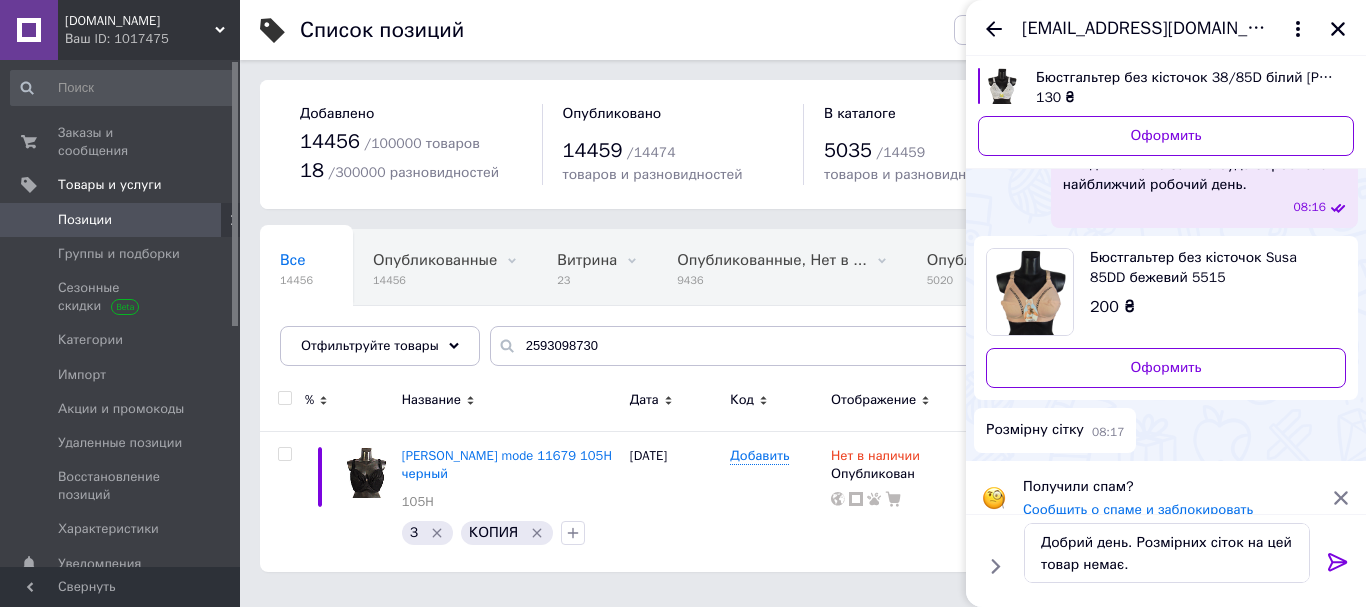 click at bounding box center [1338, 566] 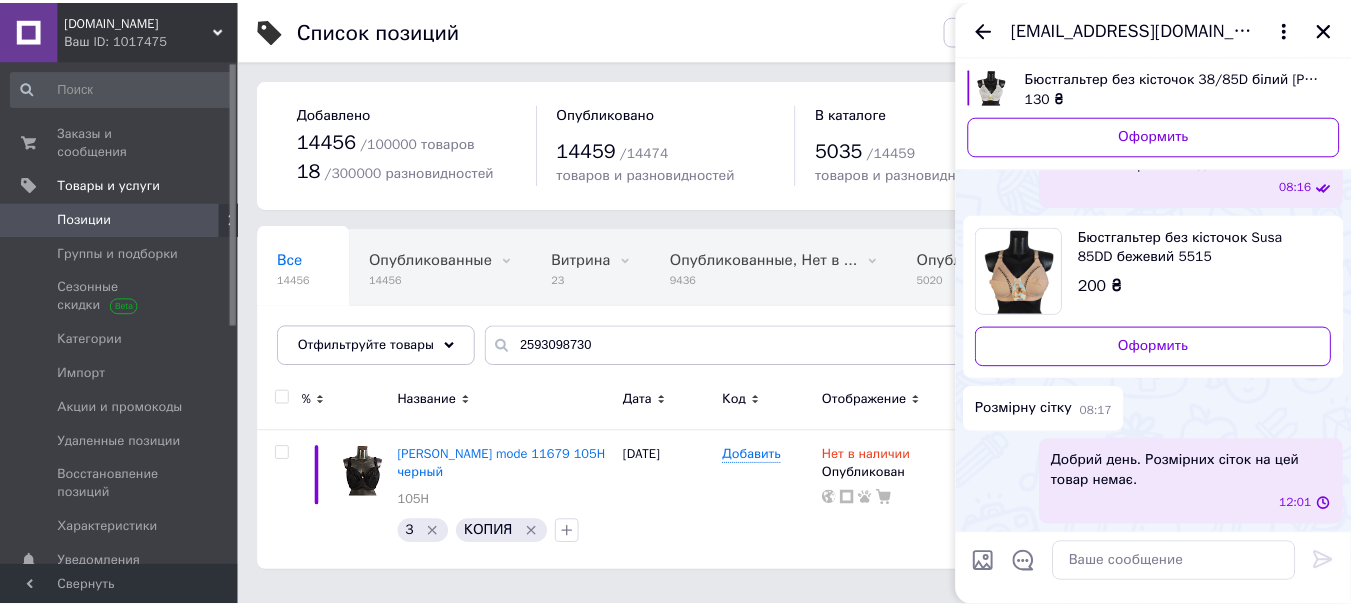 scroll, scrollTop: 220, scrollLeft: 0, axis: vertical 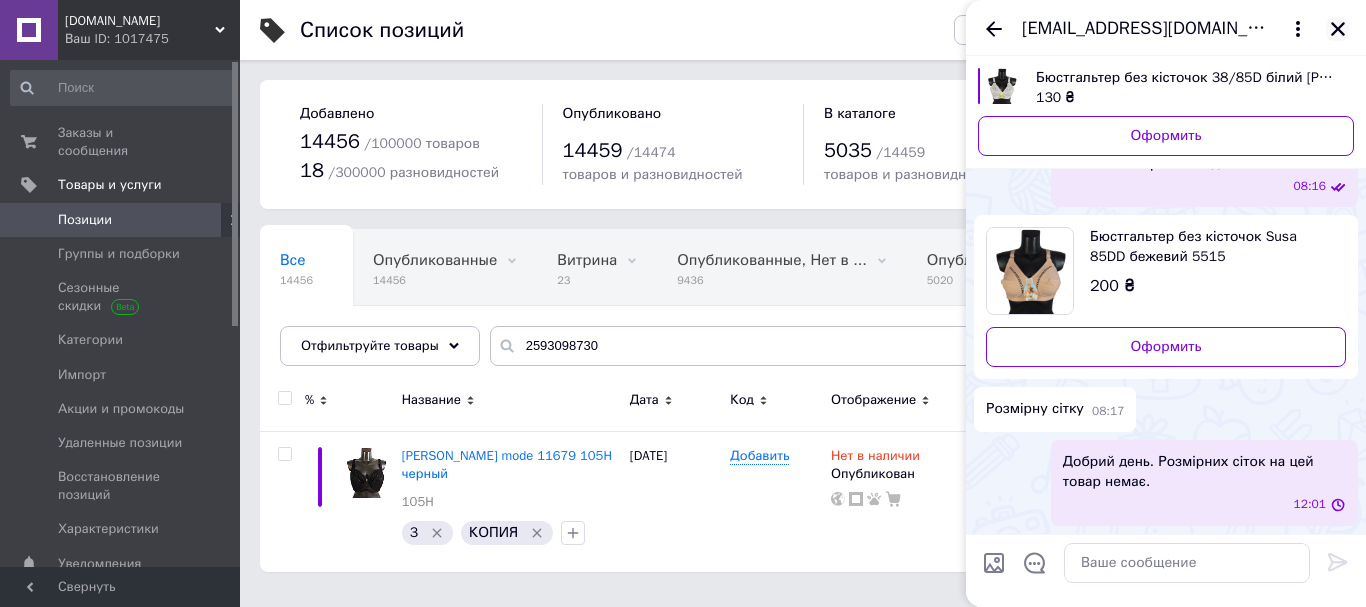 click 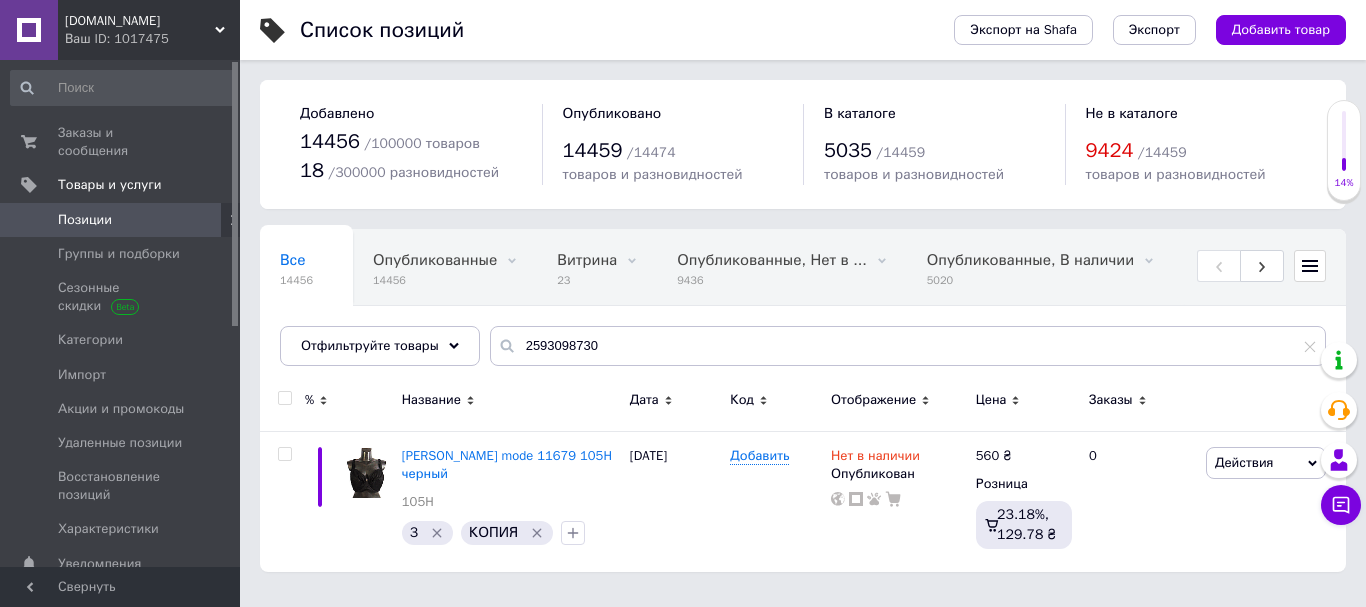 click on "Позиции" at bounding box center [123, 220] 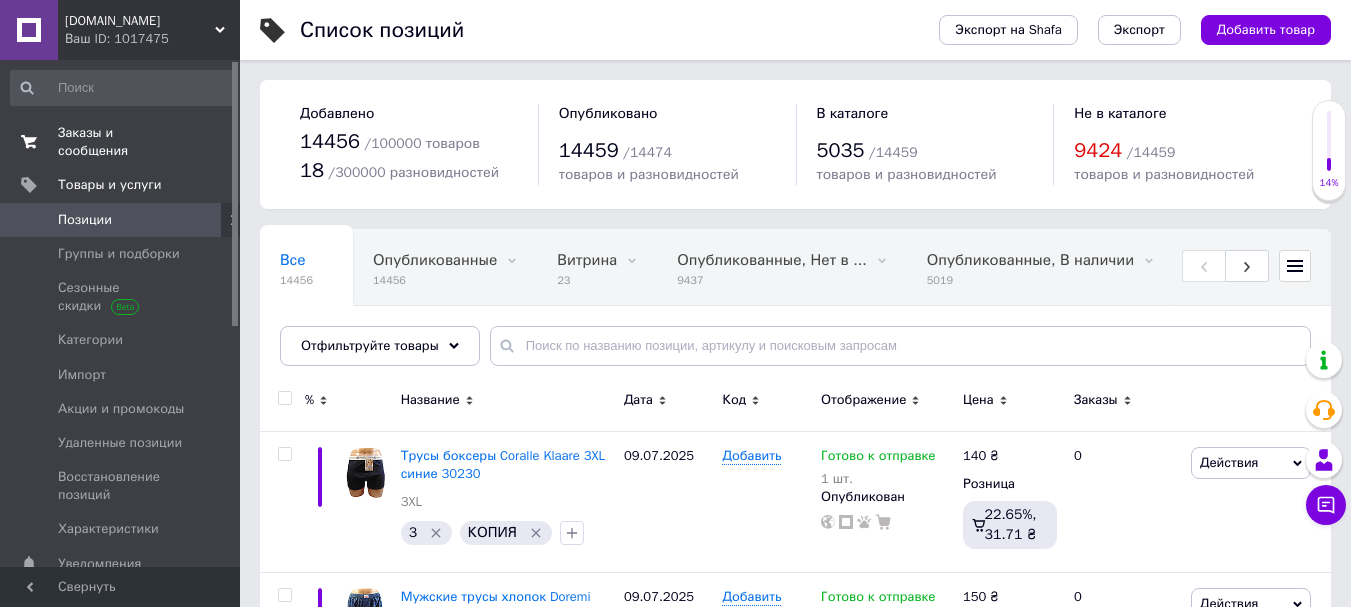 click on "Заказы и сообщения 0 0" at bounding box center (123, 142) 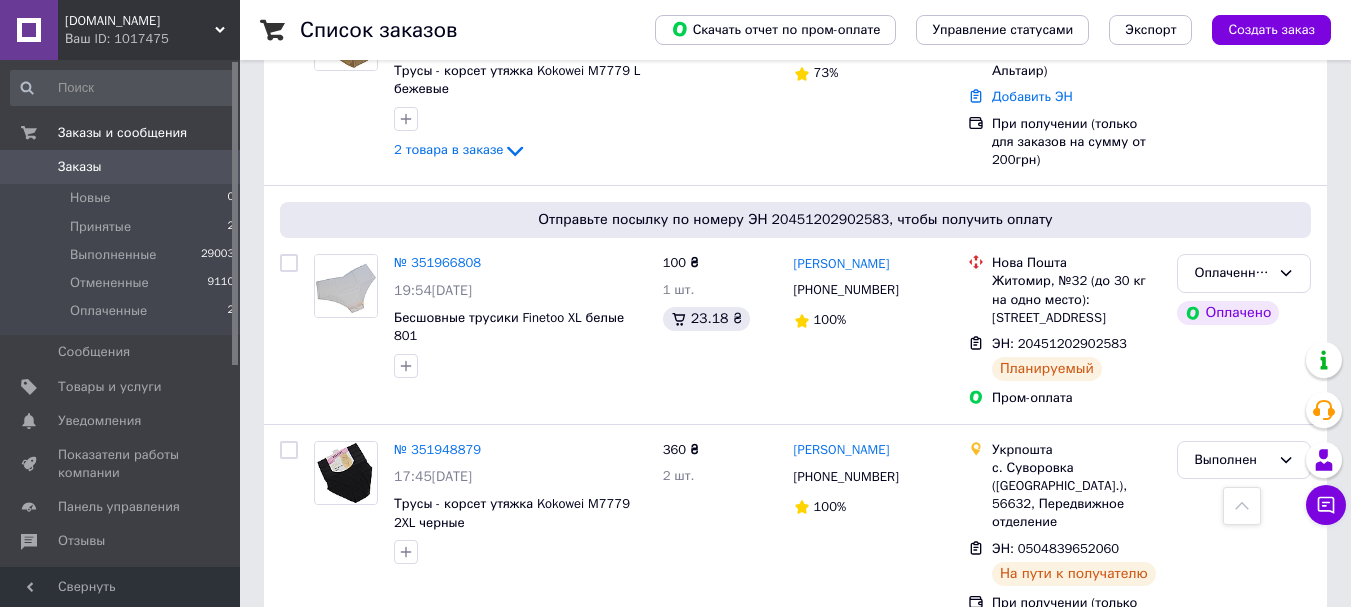 scroll, scrollTop: 1333, scrollLeft: 0, axis: vertical 